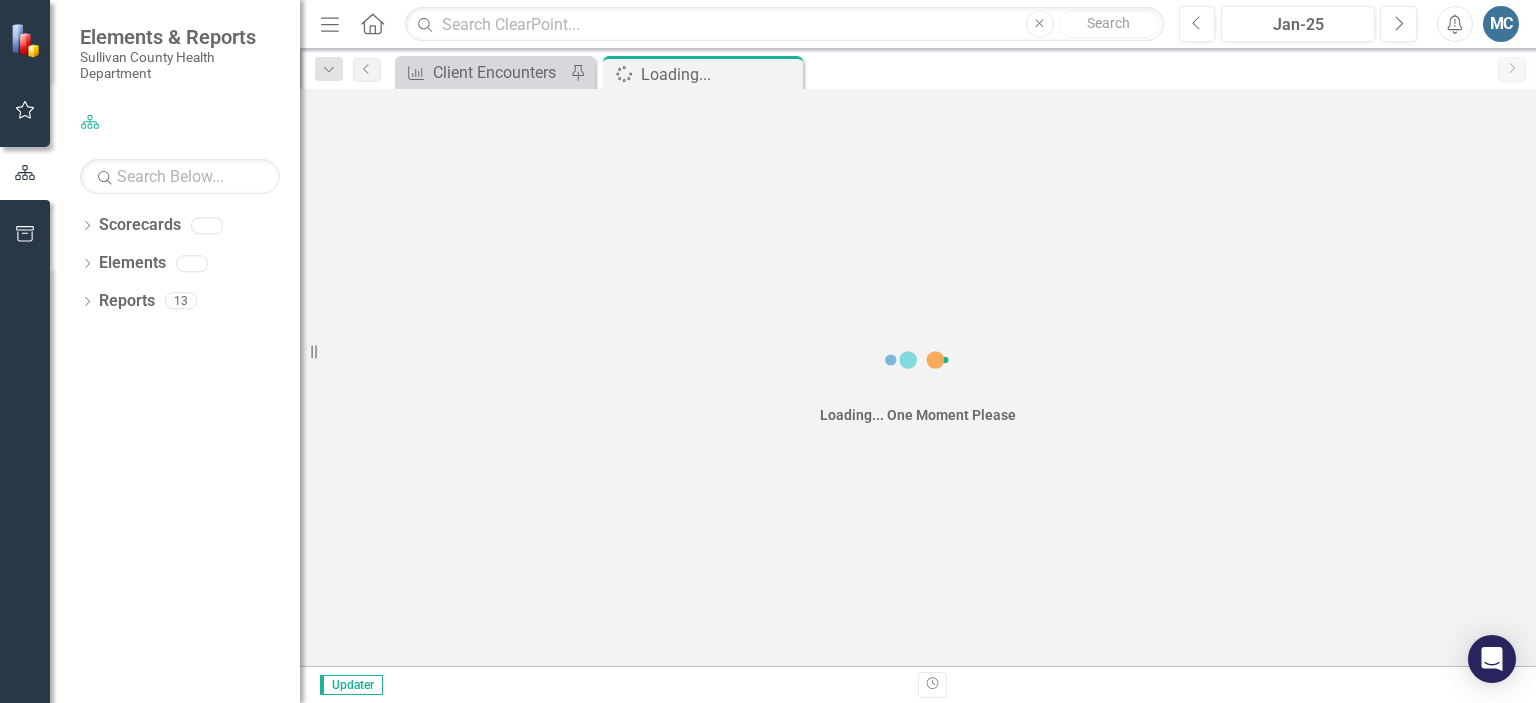 scroll, scrollTop: 0, scrollLeft: 0, axis: both 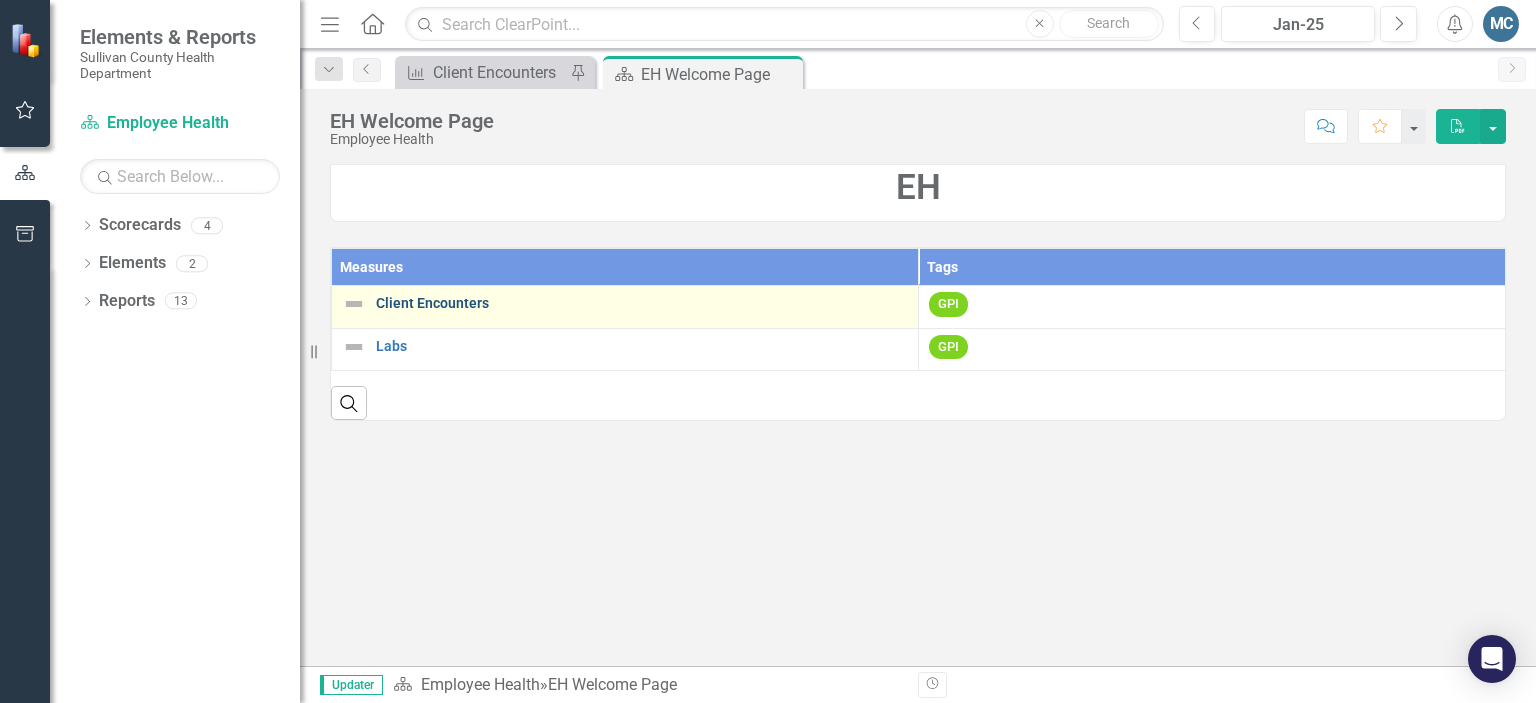 click on "Client Encounters" at bounding box center (642, 303) 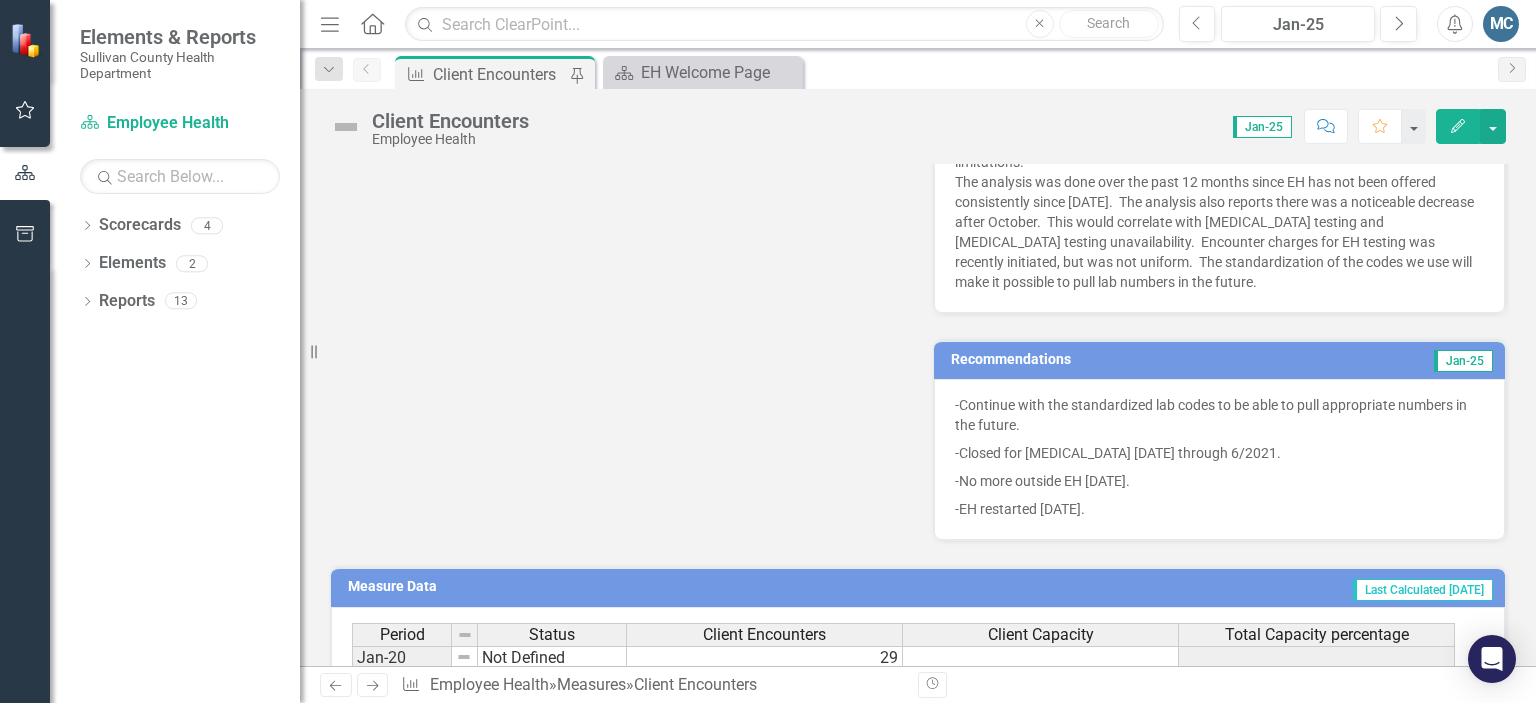 scroll, scrollTop: 1041, scrollLeft: 0, axis: vertical 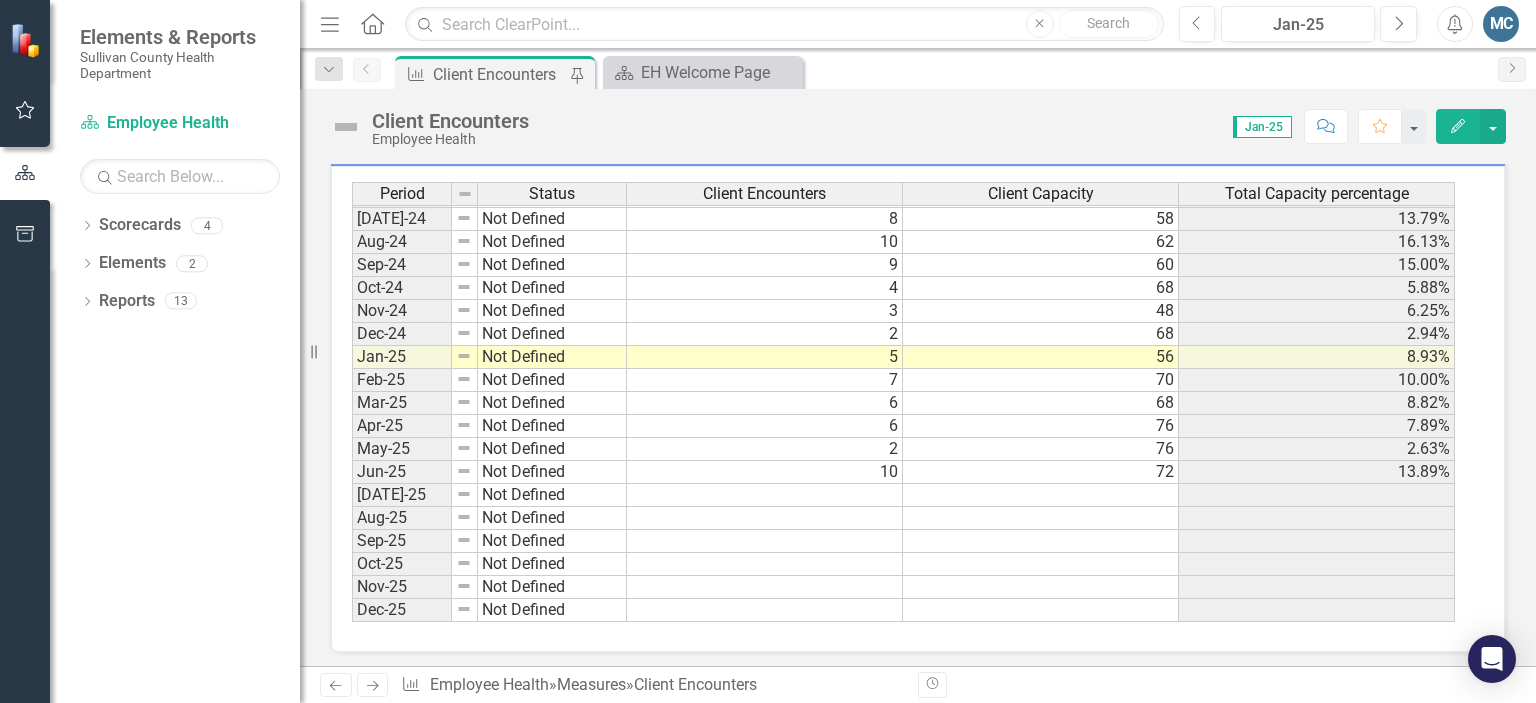 click on "May-23 Not Defined Jun-23 Not Defined [DATE]-23 Not Defined Aug-23 Not Defined Sep-23 Not Defined Oct-23 Not Defined Nov-23 Not Defined Dec-23 Not Defined Jan-24 Not Defined Feb-24 Not Defined Mar-24 Not Defined Apr-24 Not Defined May-24 Not Defined Jun-24 Not Defined [DATE]-24 Not Defined Aug-24 Not Defined Sep-24 Not Defined Oct-24 Not Defined Nov-24 Not Defined Dec-24 Not Defined Jan-25 Not Defined Feb-25 Not Defined Mar-25 Not Defined Apr-25 Not Defined May-25 Not Defined Jun-25 Not Defined [DATE]-25 Not Defined Aug-25 Not Defined Sep-25 Not Defined Oct-25 Not Defined Nov-25 Not Defined Dec-25 Not Defined" at bounding box center [489, 253] 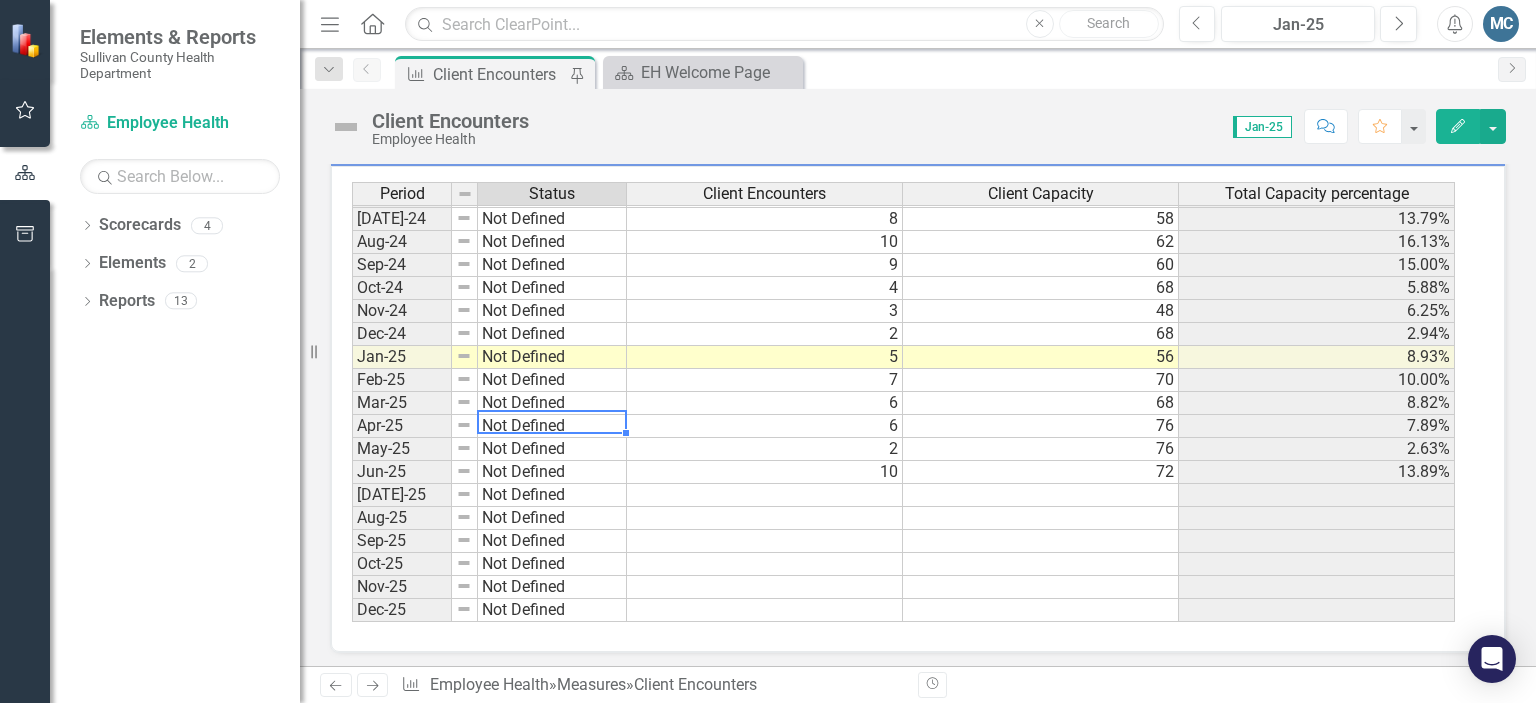click on "Apr-25" at bounding box center (402, 426) 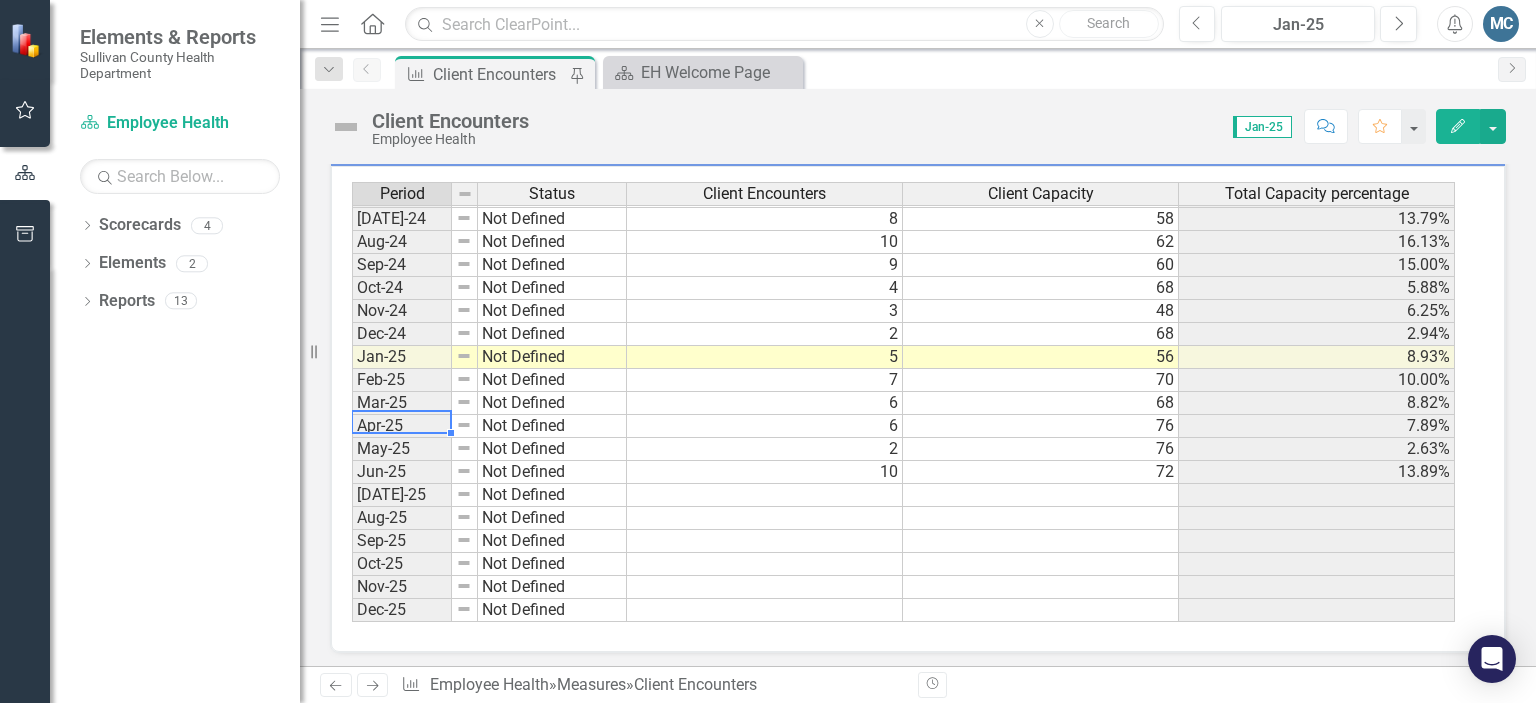 click on "Apr-25" at bounding box center (402, 426) 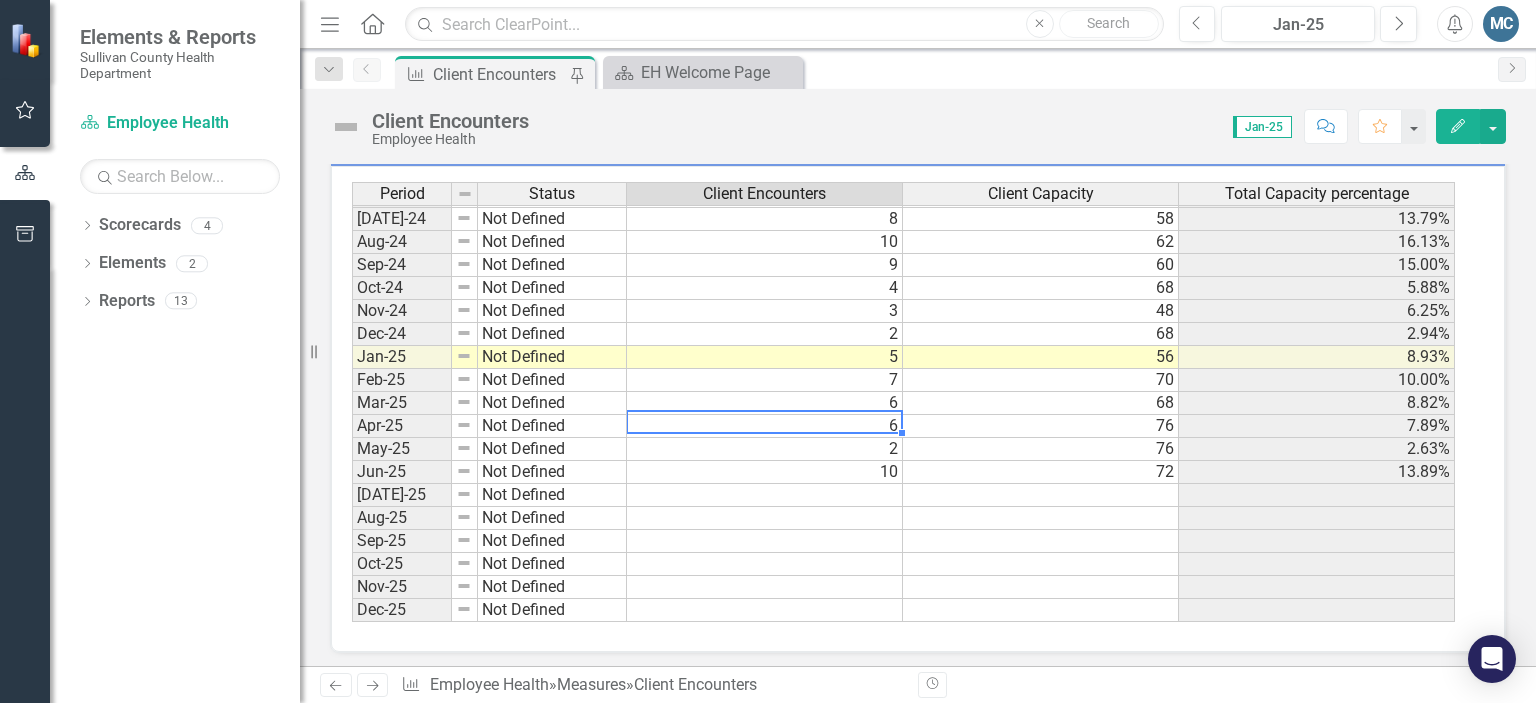 drag, startPoint x: 706, startPoint y: 416, endPoint x: 716, endPoint y: 419, distance: 10.440307 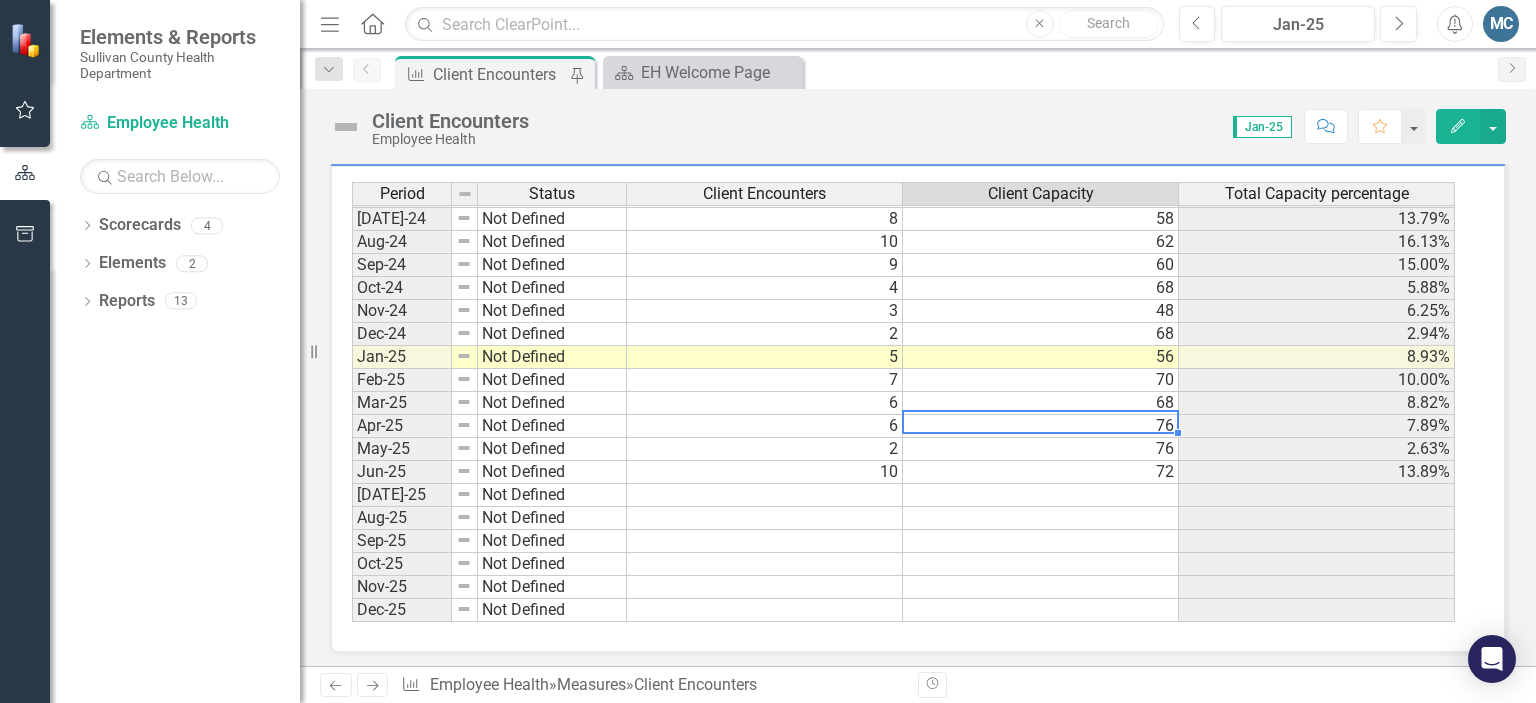 click on "76" at bounding box center [1041, 426] 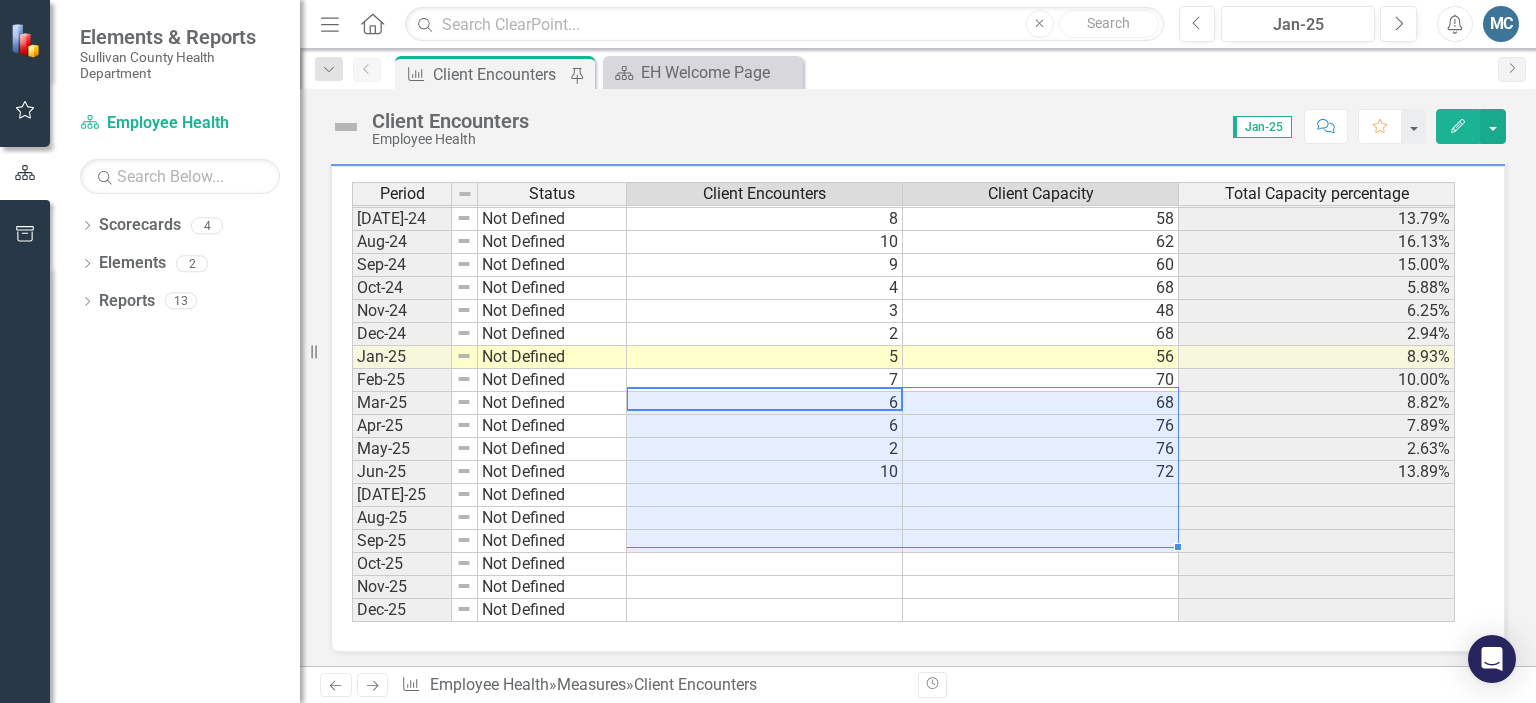 scroll, scrollTop: 1242, scrollLeft: 0, axis: vertical 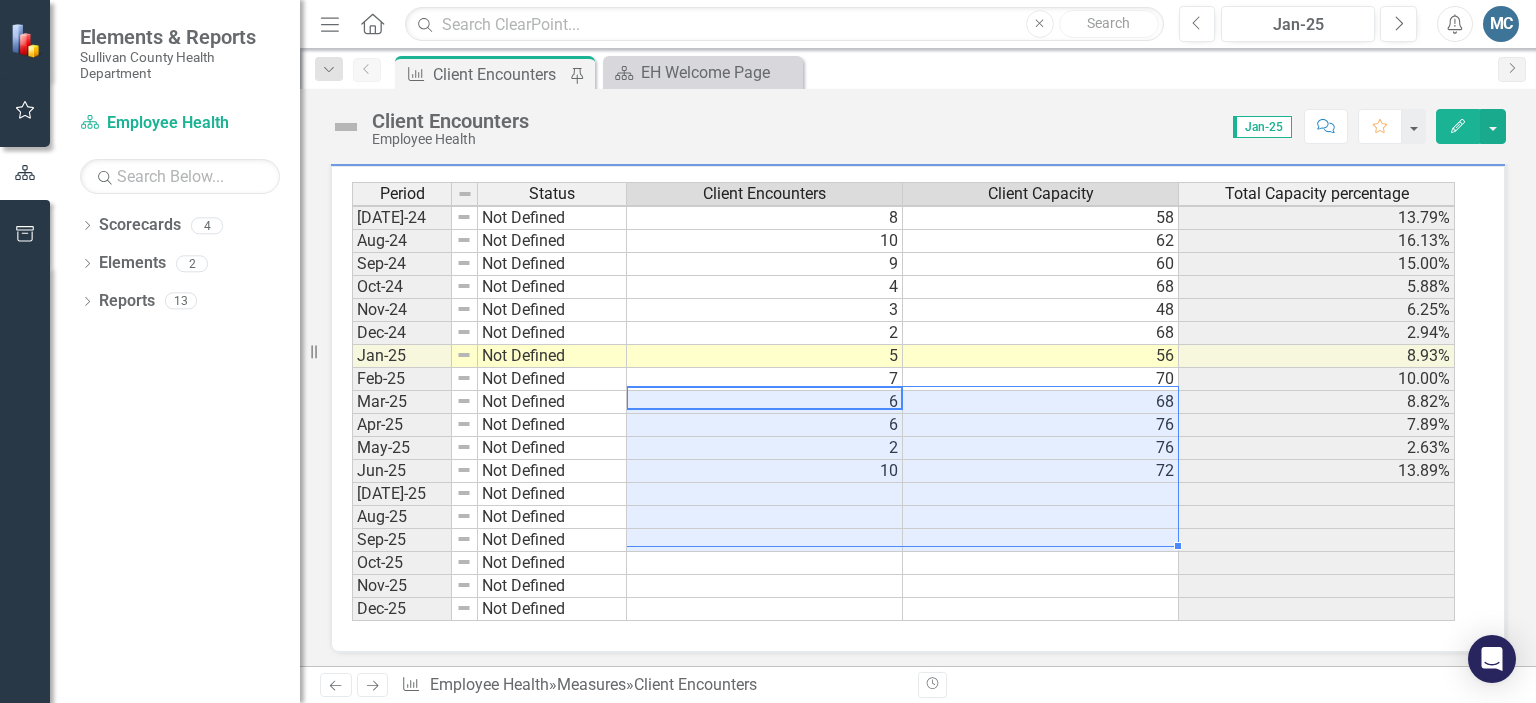 drag, startPoint x: 880, startPoint y: 394, endPoint x: 1535, endPoint y: 742, distance: 741.7068 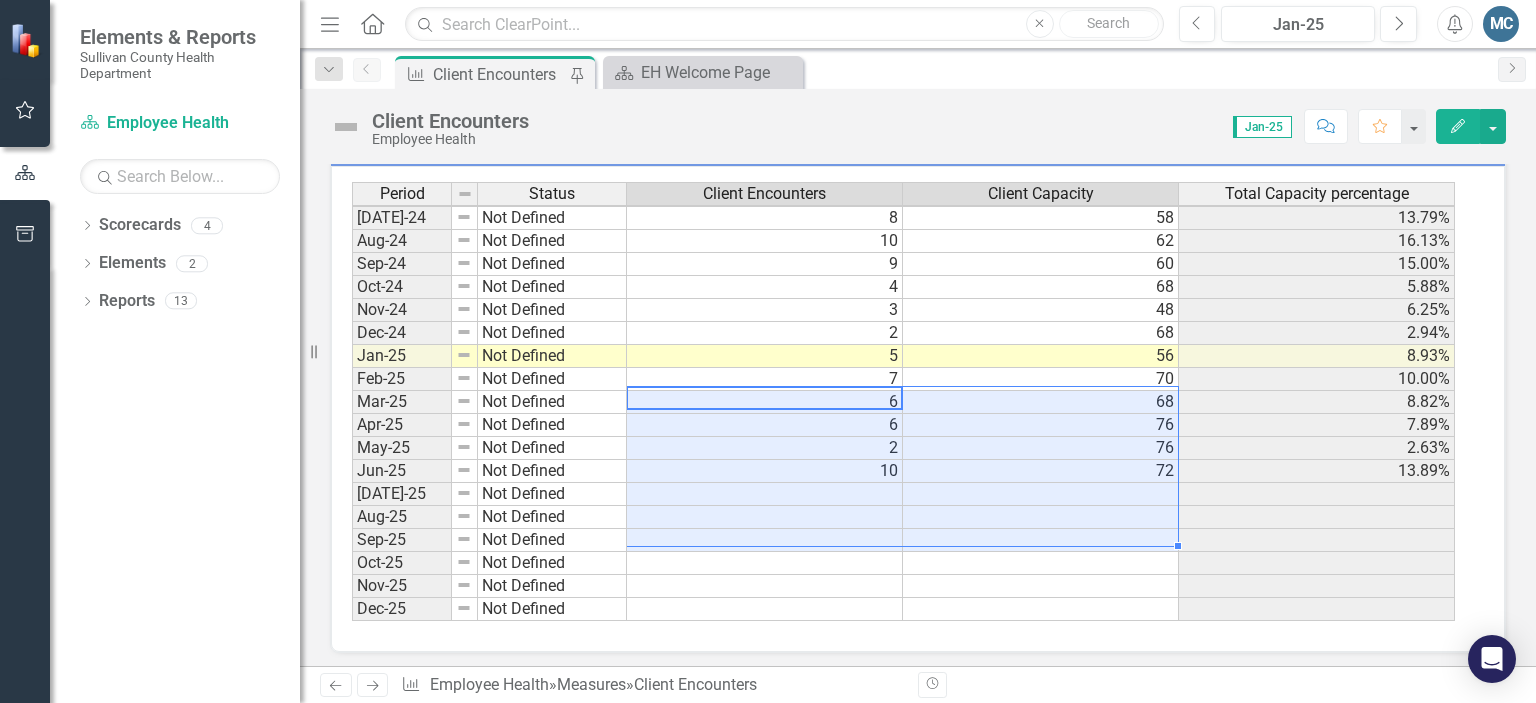 click on "Elements & Reports Sullivan County Health Department Scorecard Employee Health Search Dropdown Scorecards 4 Employee Health CPR Employee Lifestyle Focus Clinical Services - [GEOGRAPHIC_DATA] ([PERSON_NAME]) Dropdown Elements 2 Dropdown Objective Objectives 0 Dropdown Measure Measures 2 Client Encounters Labs Dropdown Initiative Initiatives 0 Dropdown Reports 13 Dropdown Scorecard Scorecard 2 EH Welcome Page Default Dropdown Diagram Diagram 0 Dropdown Objective Objectives 4 Objectives Alignment Matrix Measure Alignment Initiative Alignment Dropdown Measure Measures 4 Measures Dashboard Alignment Matrix EH DPI/GPI's Dropdown Initiative Initiatives 3 Initiatives [PERSON_NAME] Chart Alignment Matrix Resize Menu Home Search Close Search Previous Jan-25 Next Alerts MC User Edit Profile Disable Sound Silence Alerts Help Support Center icon.tutorial Show Tutorials icon.portal Success Portal Logout Log Out Dropdown Search Measure Client Encounters Pin Scorecard EH Welcome Page Close Previous Measure Client Encounters Pin Close 0" at bounding box center (768, 351) 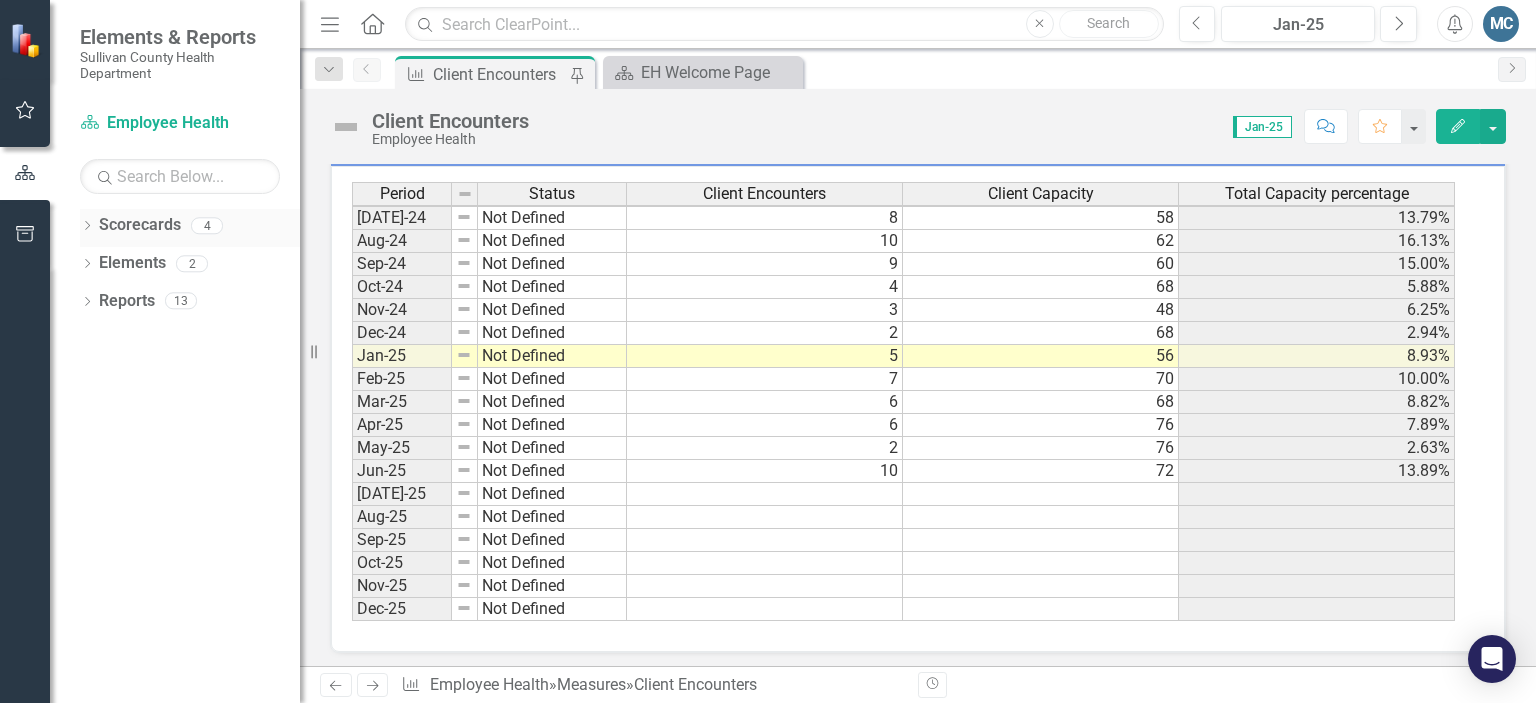 click on "Dropdown" 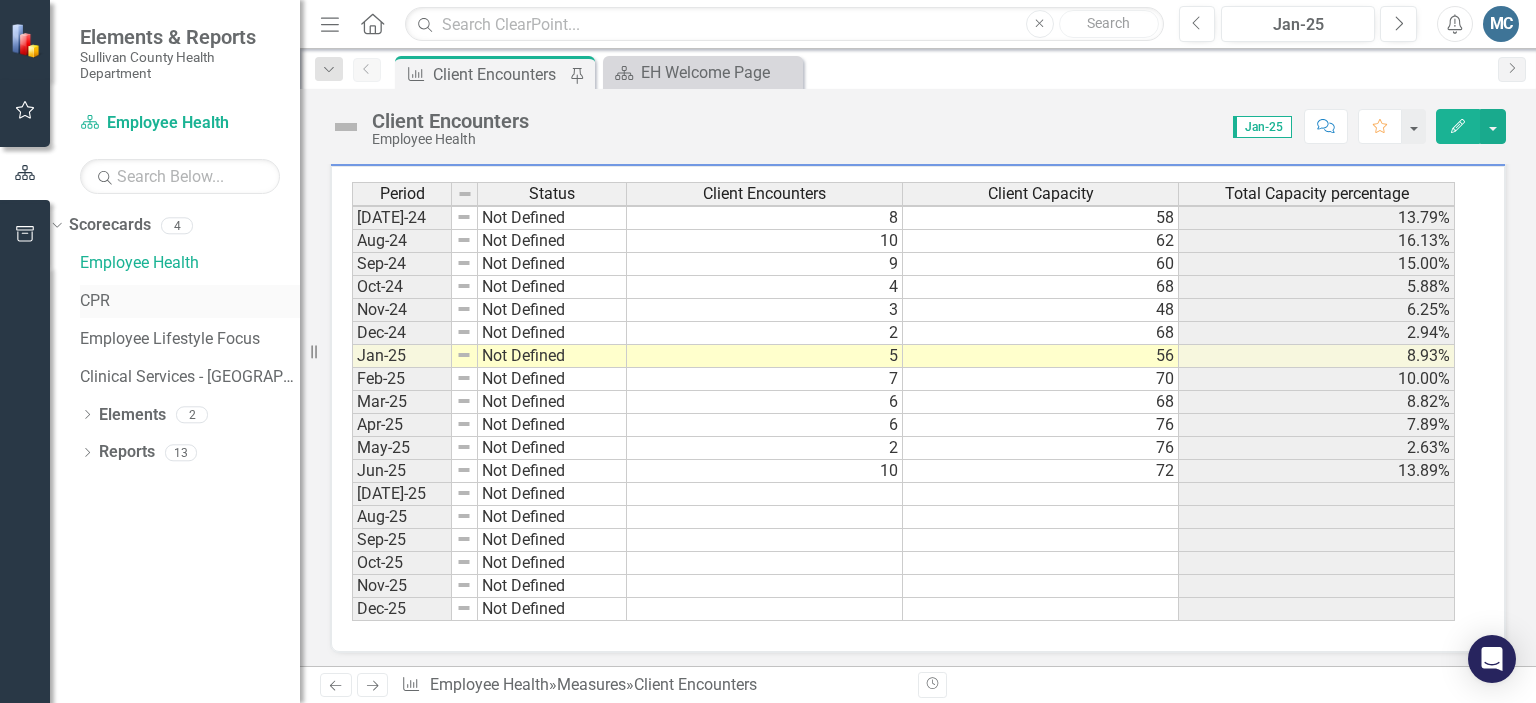 click on "CPR" at bounding box center (190, 301) 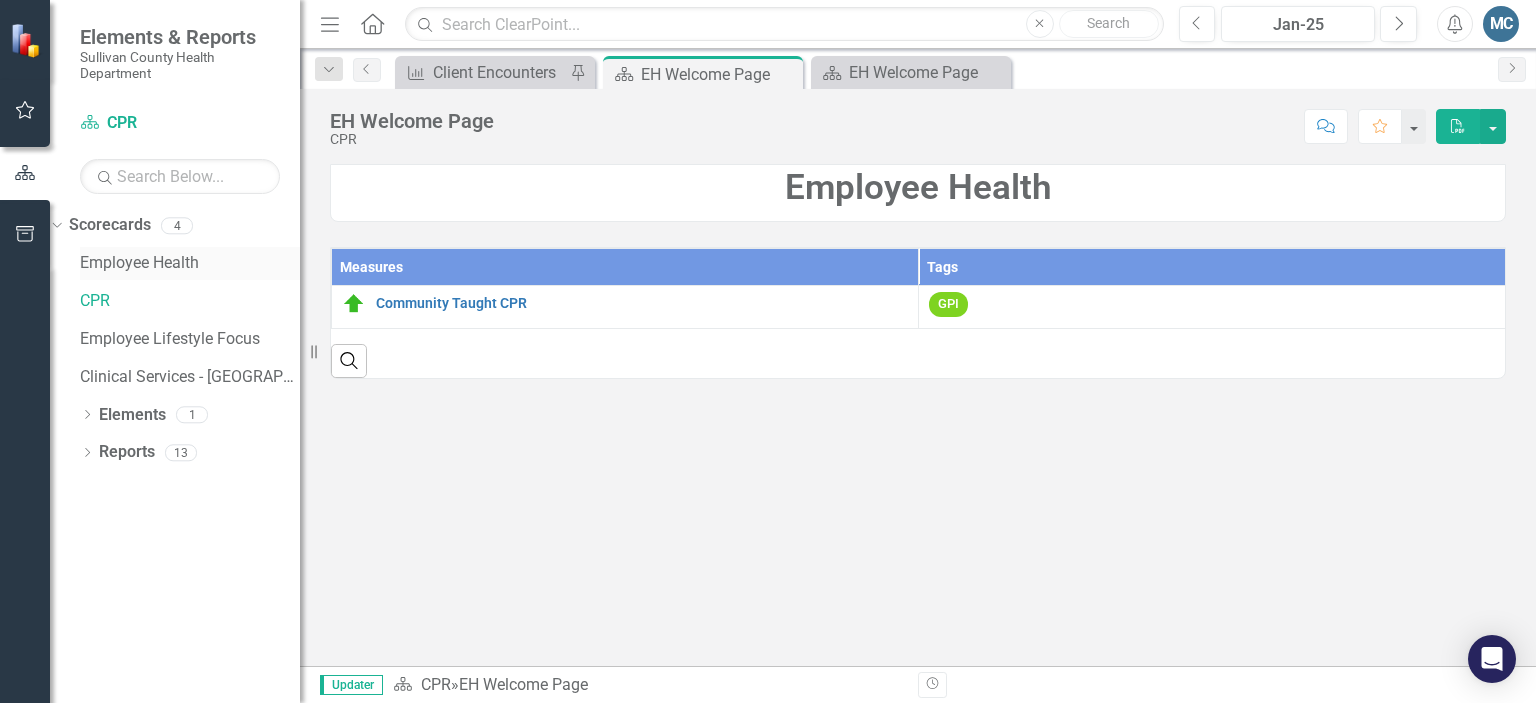 click on "Employee Health" at bounding box center [190, 263] 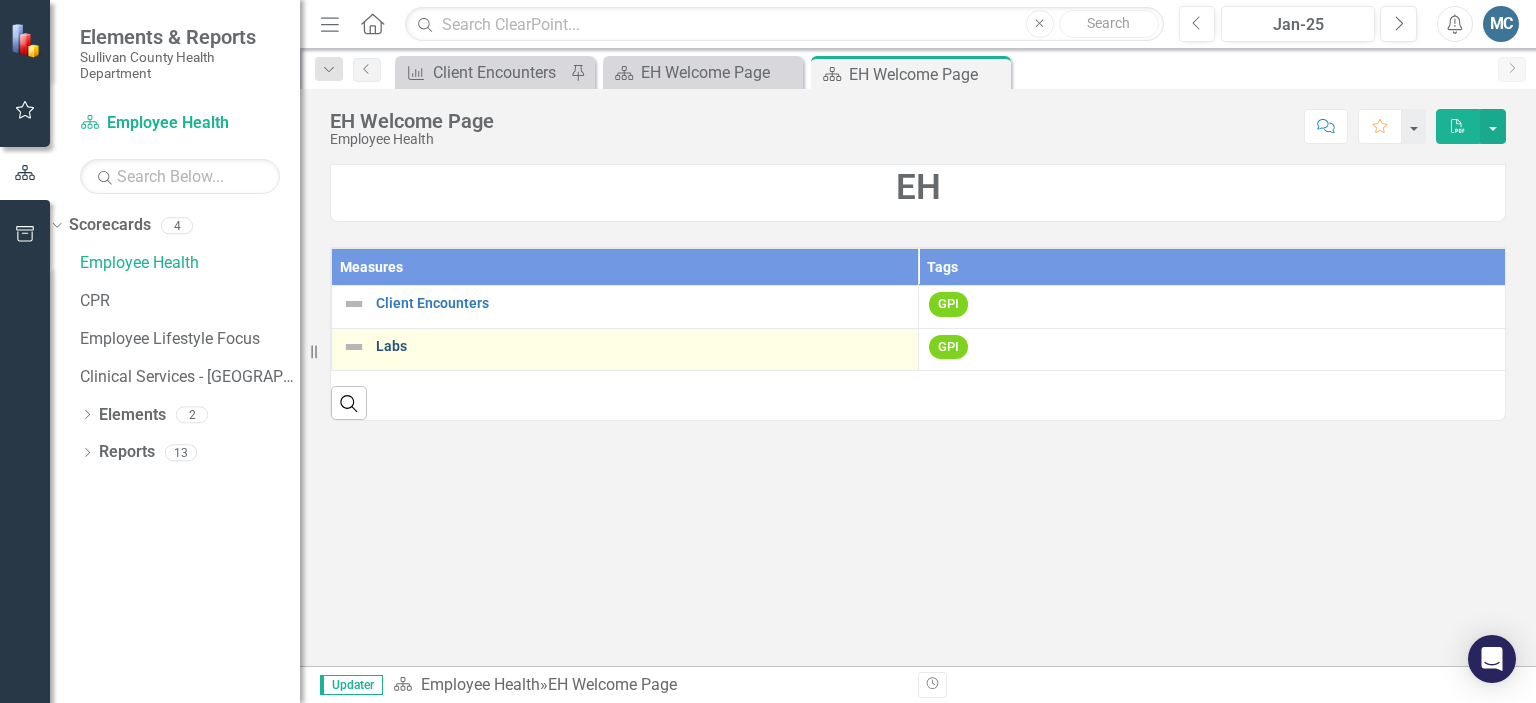 click on "Labs" at bounding box center (642, 346) 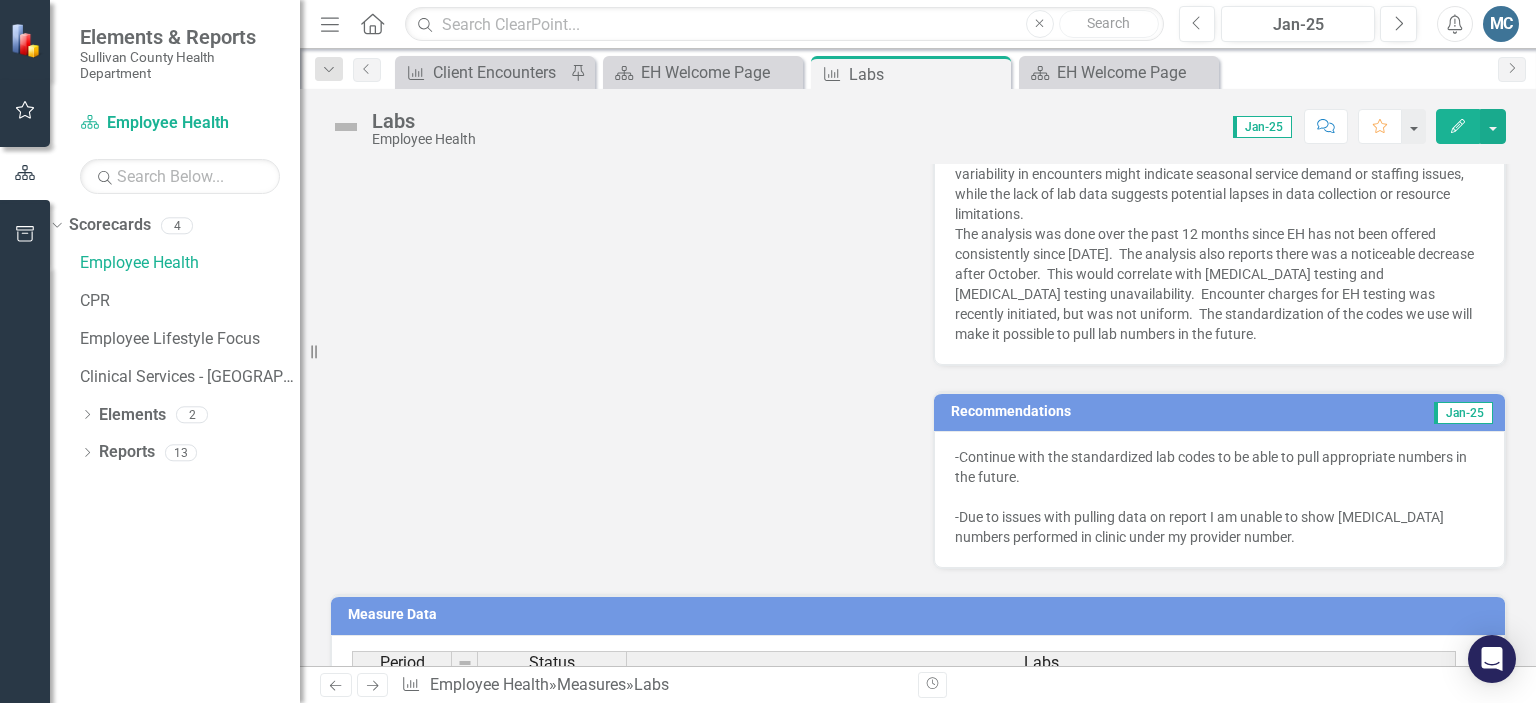 scroll, scrollTop: 518, scrollLeft: 0, axis: vertical 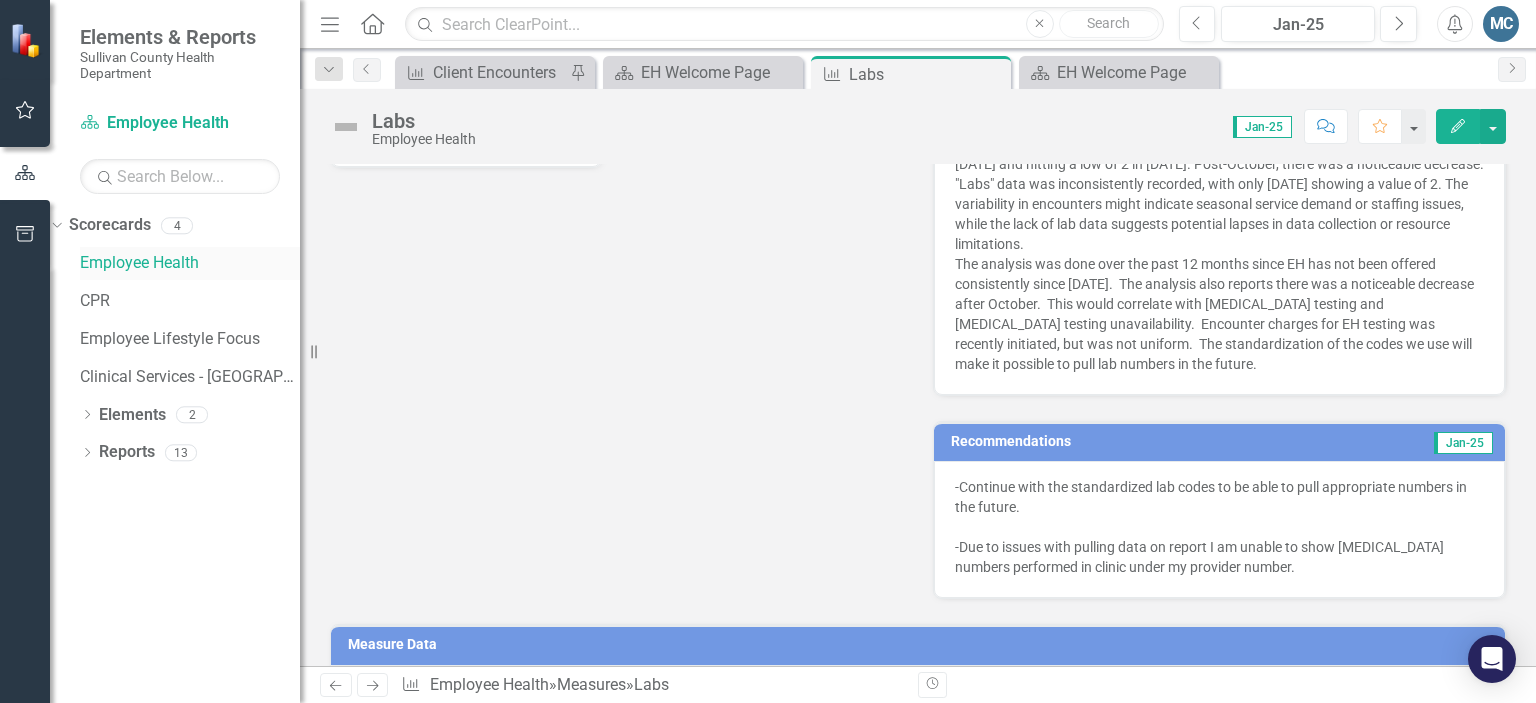 click on "Employee Health" at bounding box center (190, 263) 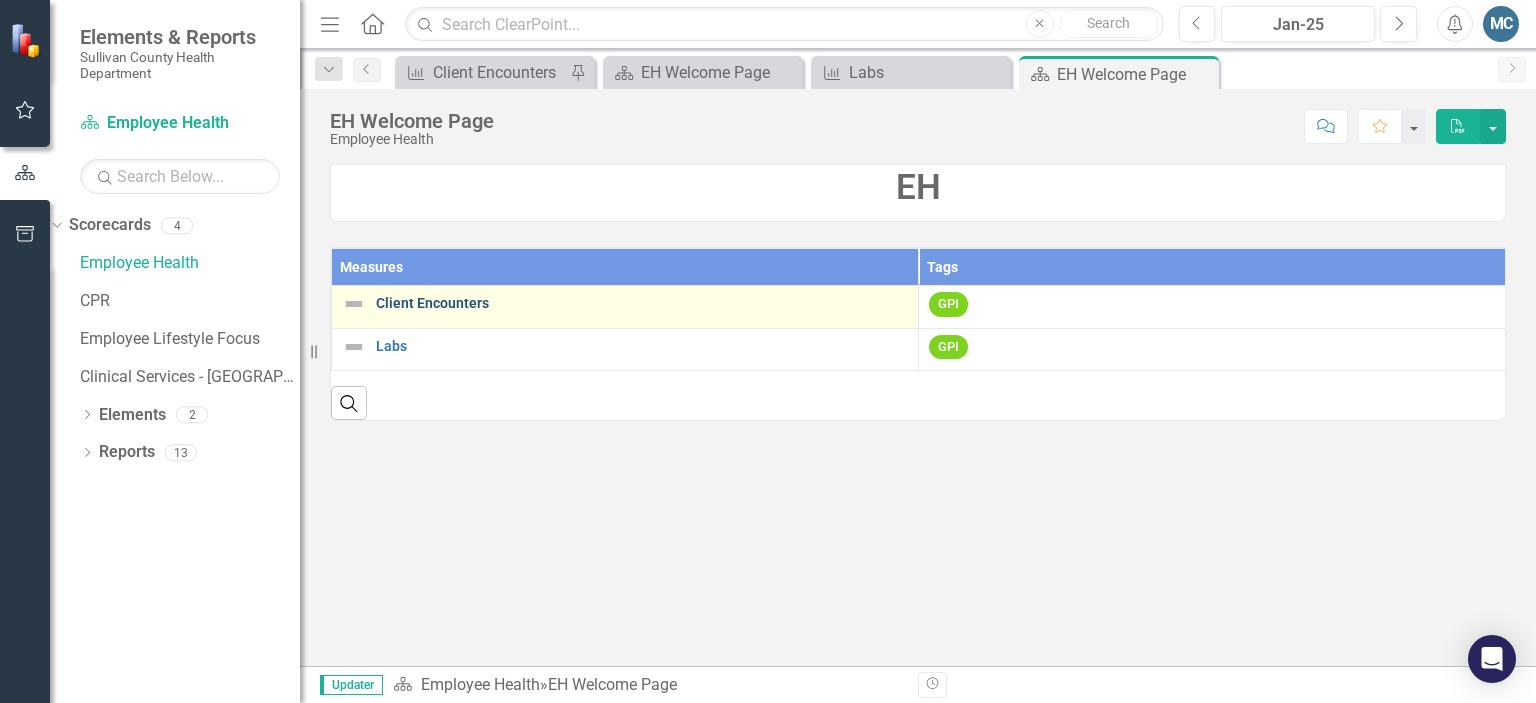 click on "Client Encounters" at bounding box center (642, 303) 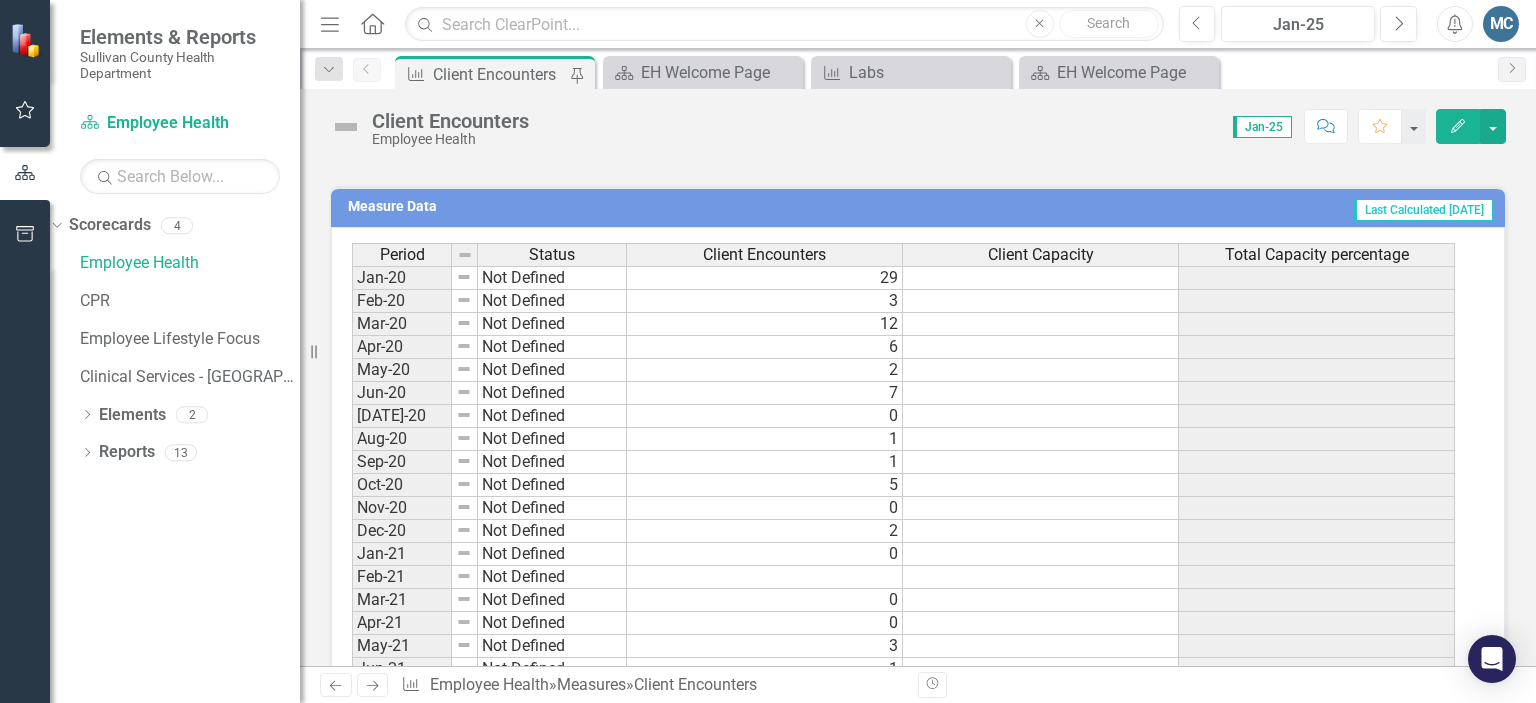 scroll, scrollTop: 1041, scrollLeft: 0, axis: vertical 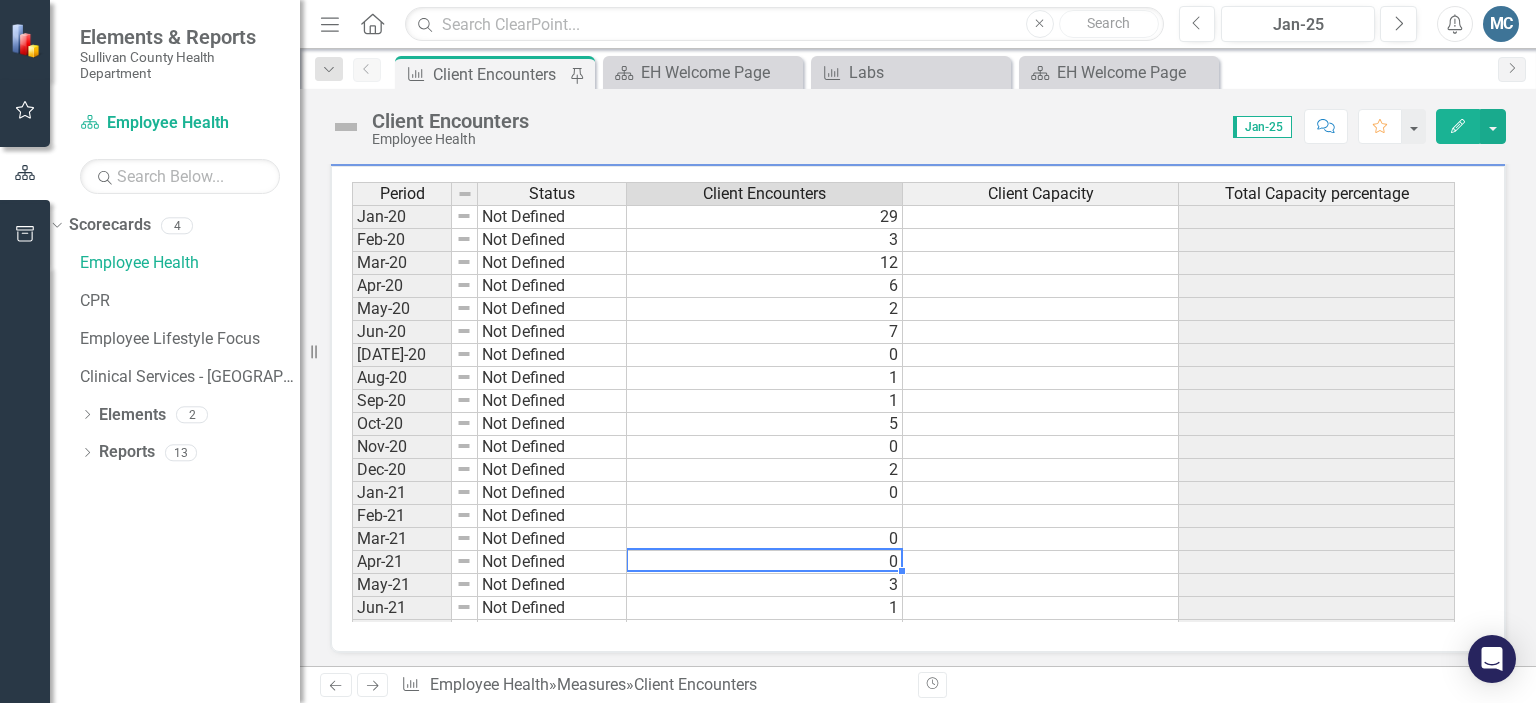 click on "0" at bounding box center [765, 562] 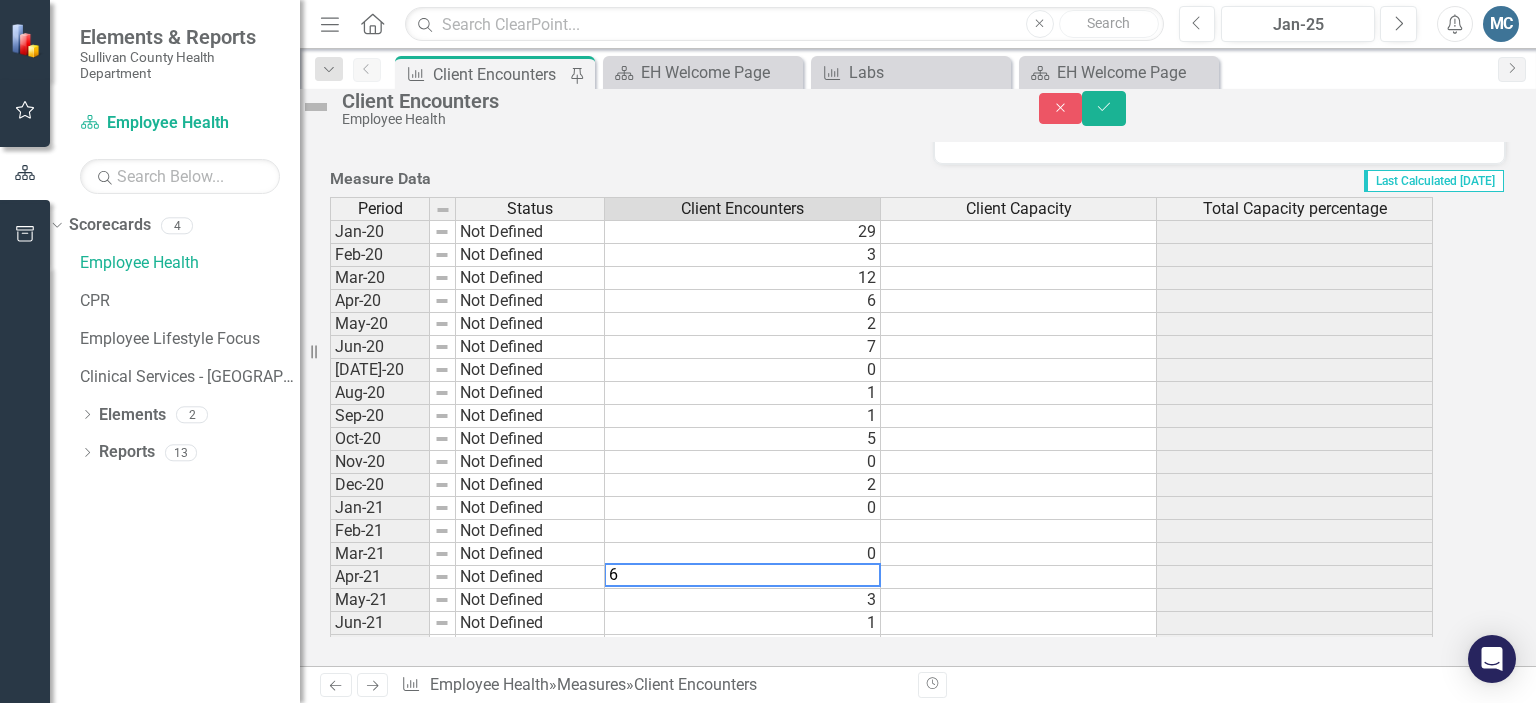 scroll, scrollTop: 1048, scrollLeft: 0, axis: vertical 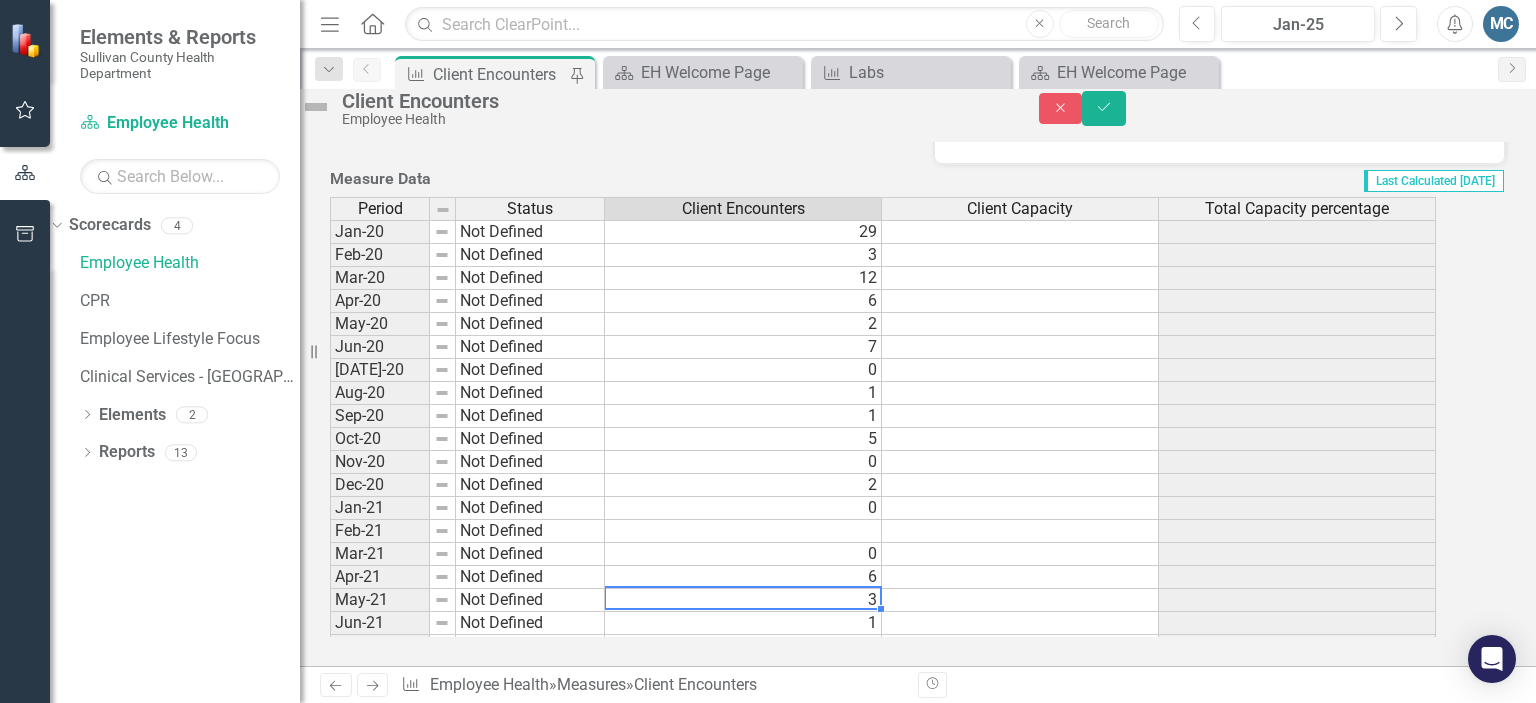 click on "3" at bounding box center (743, 600) 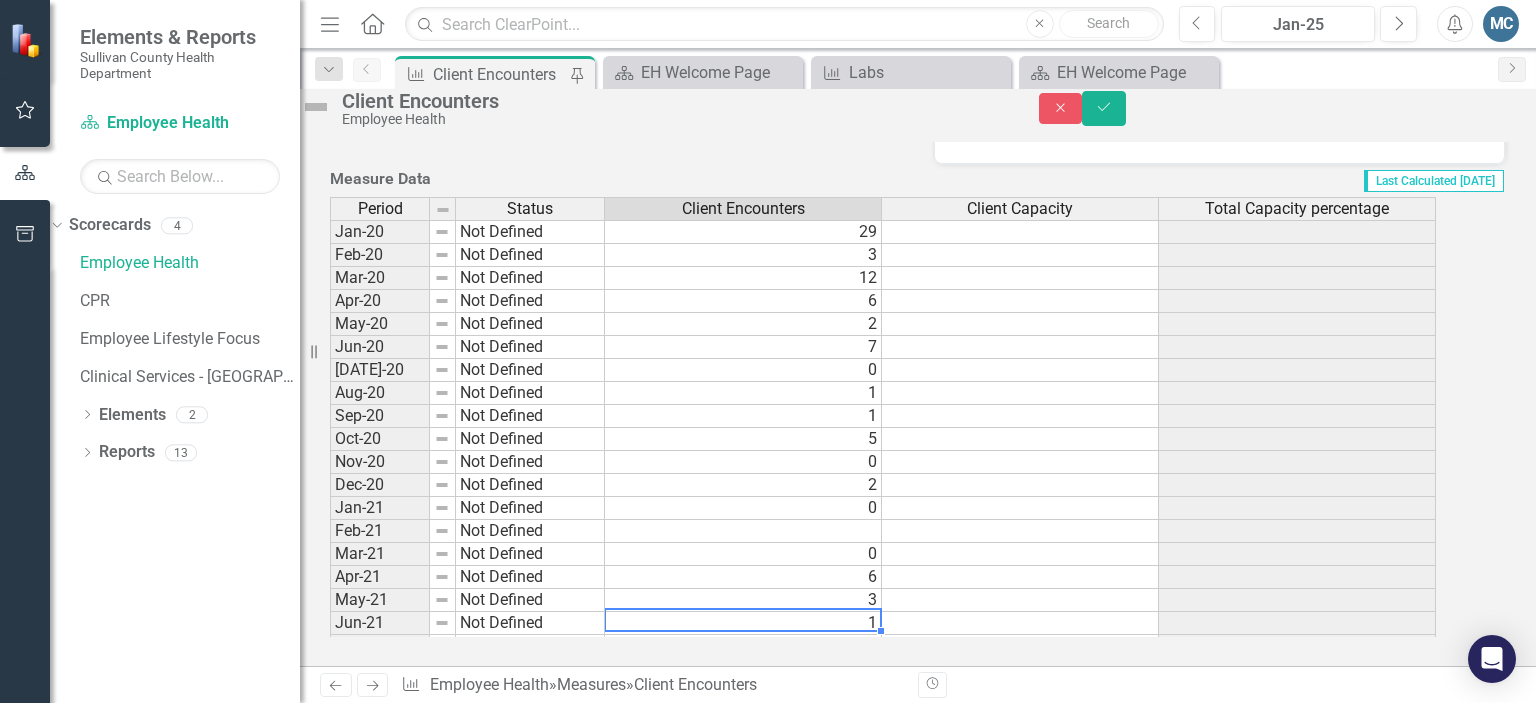 click on "1" at bounding box center (743, 623) 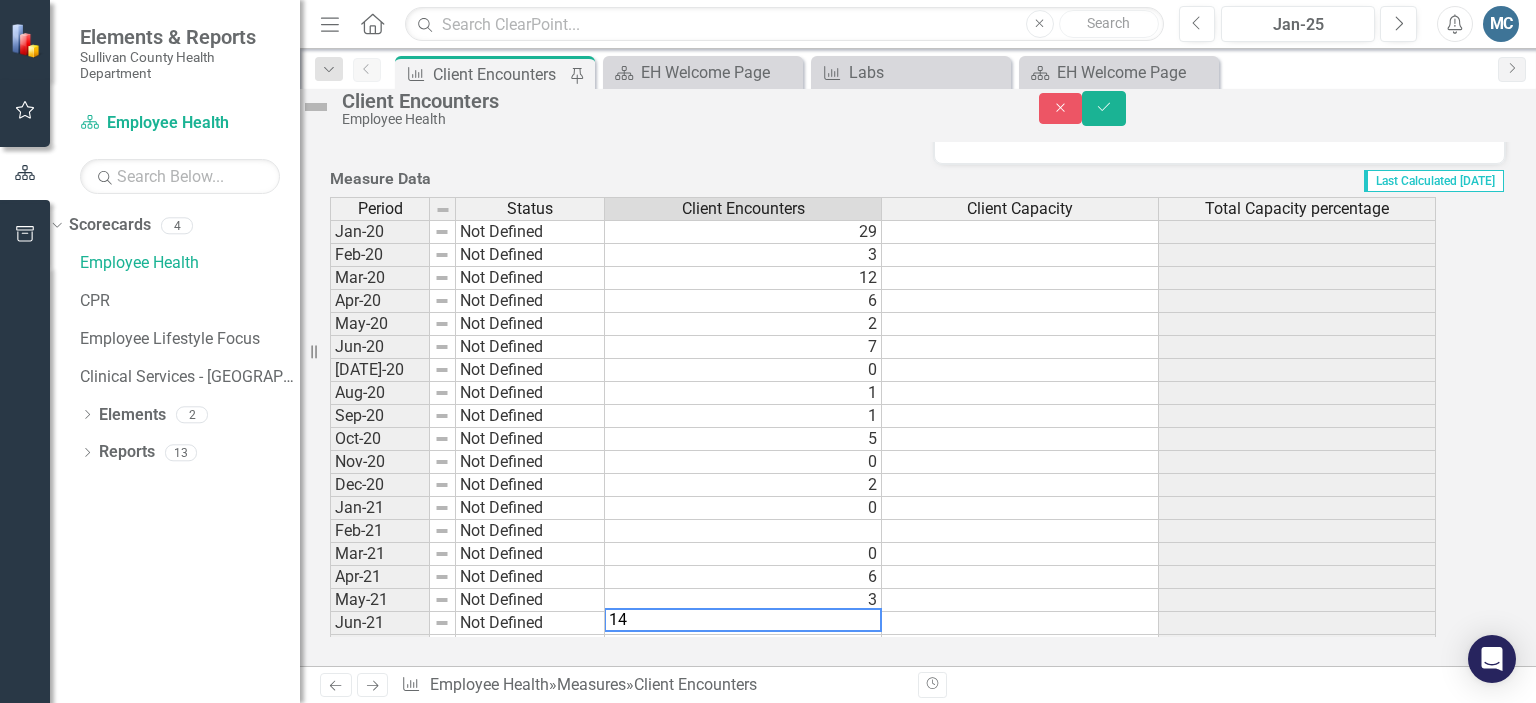 type on "14" 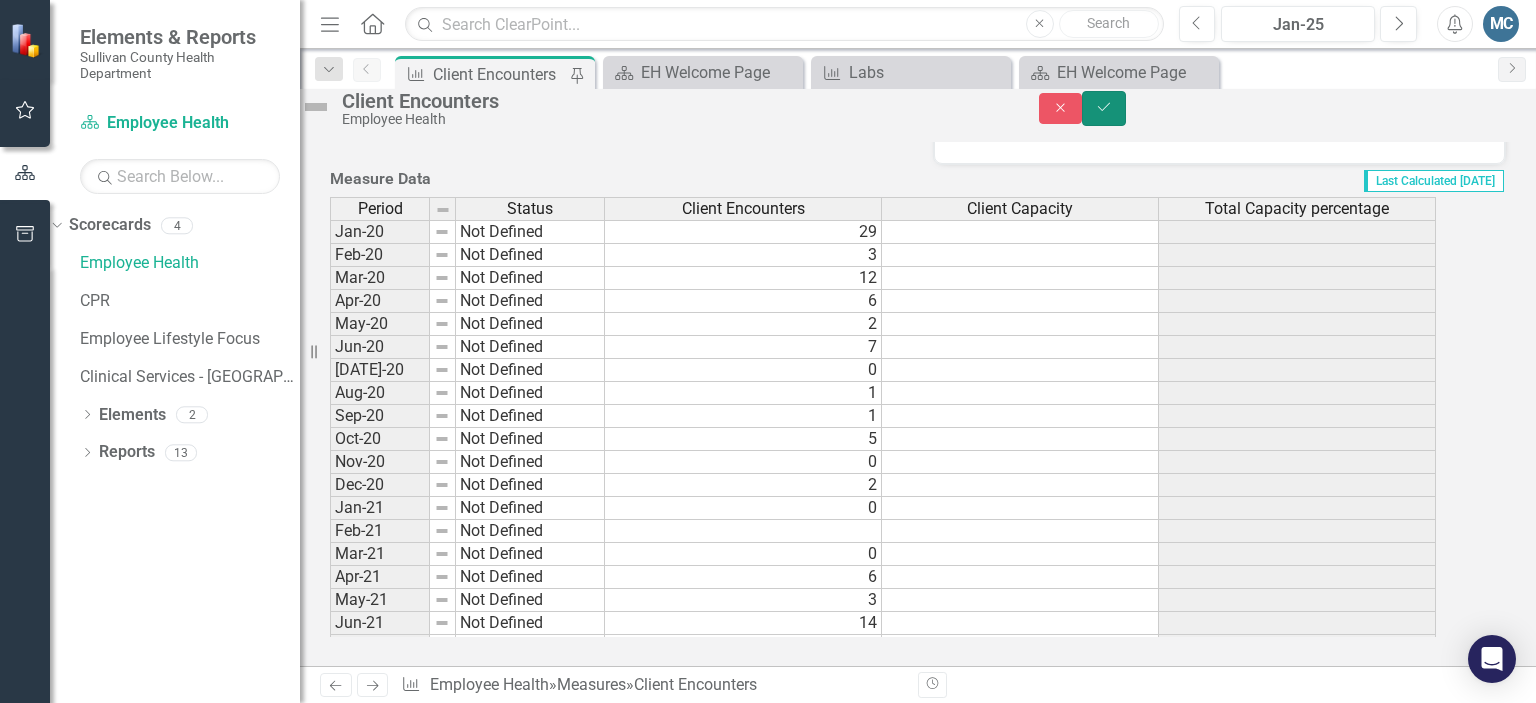 click on "Save" at bounding box center (1104, 108) 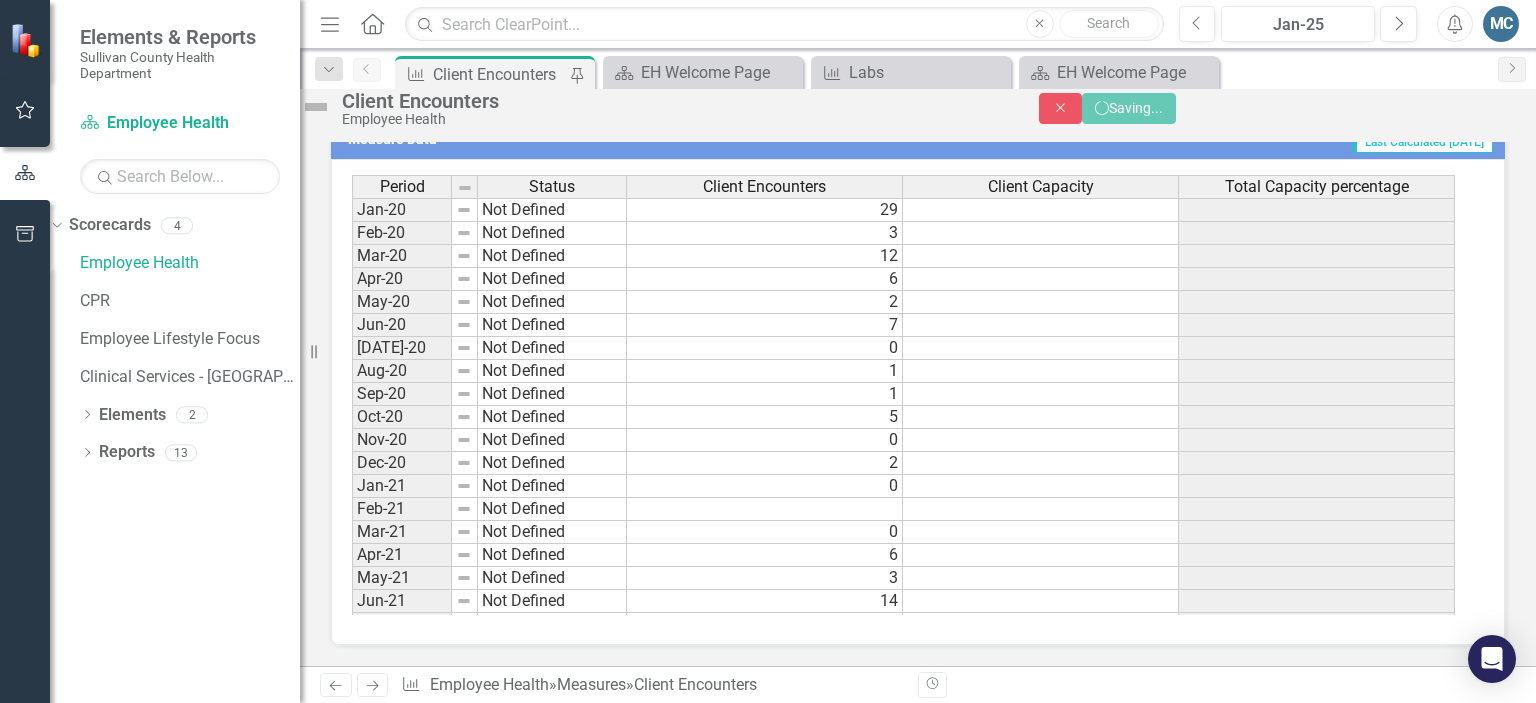 scroll, scrollTop: 1041, scrollLeft: 0, axis: vertical 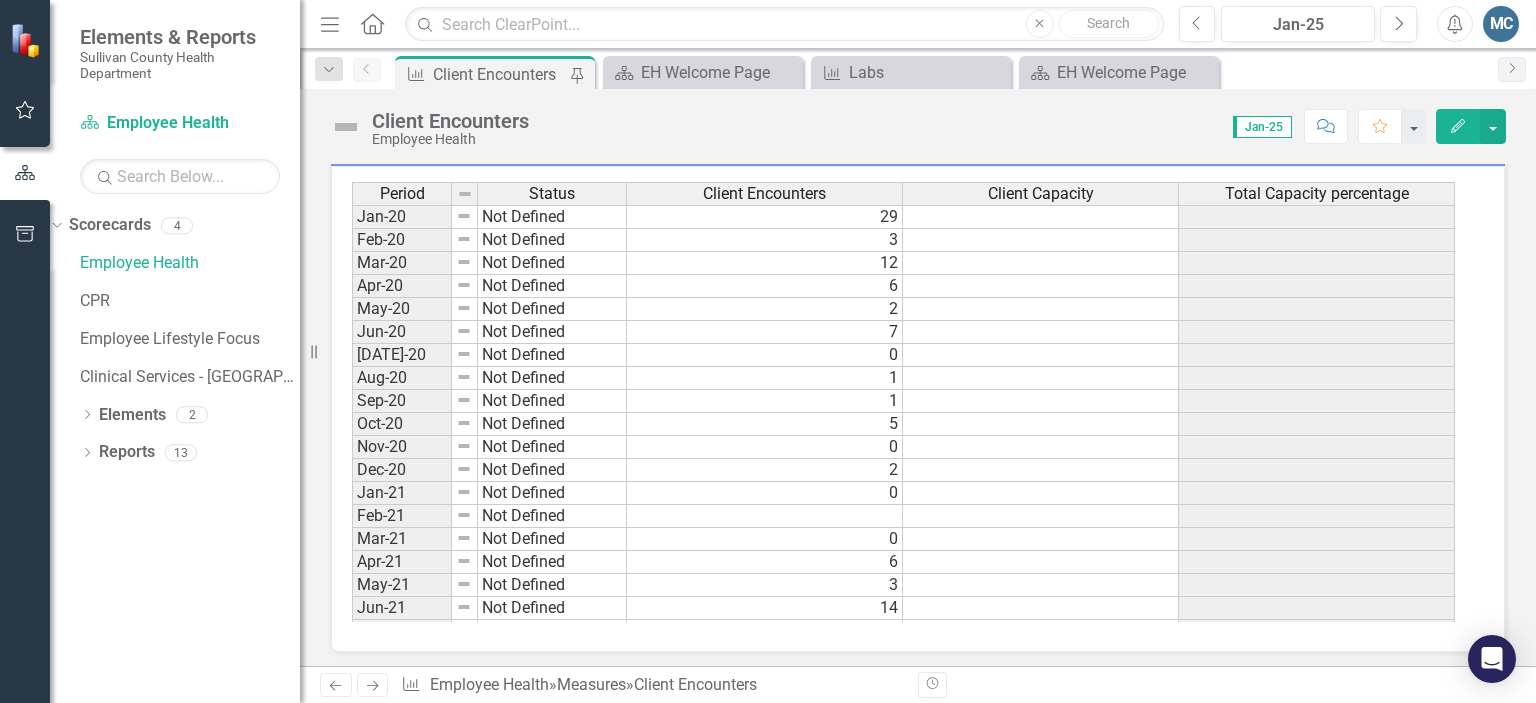 click at bounding box center [1041, 217] 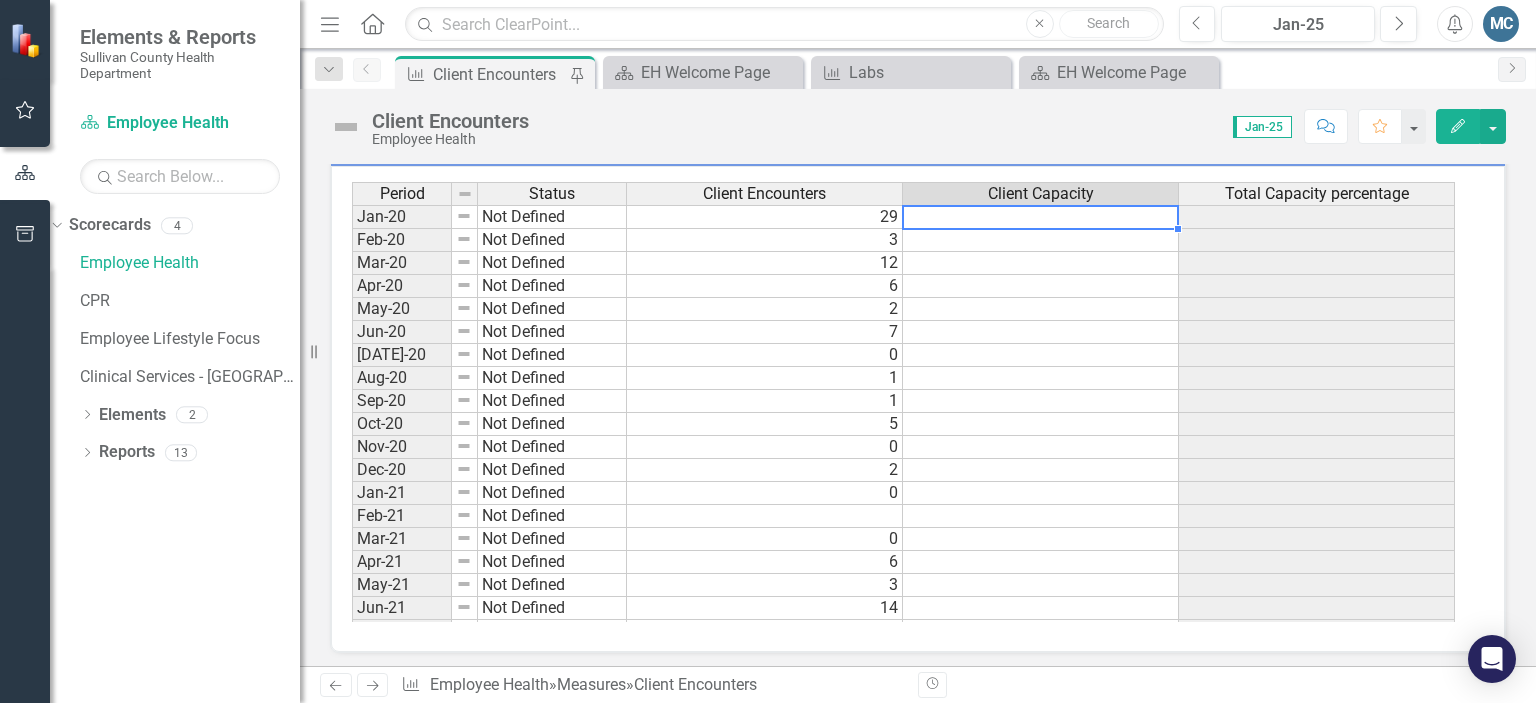 scroll, scrollTop: 1048, scrollLeft: 0, axis: vertical 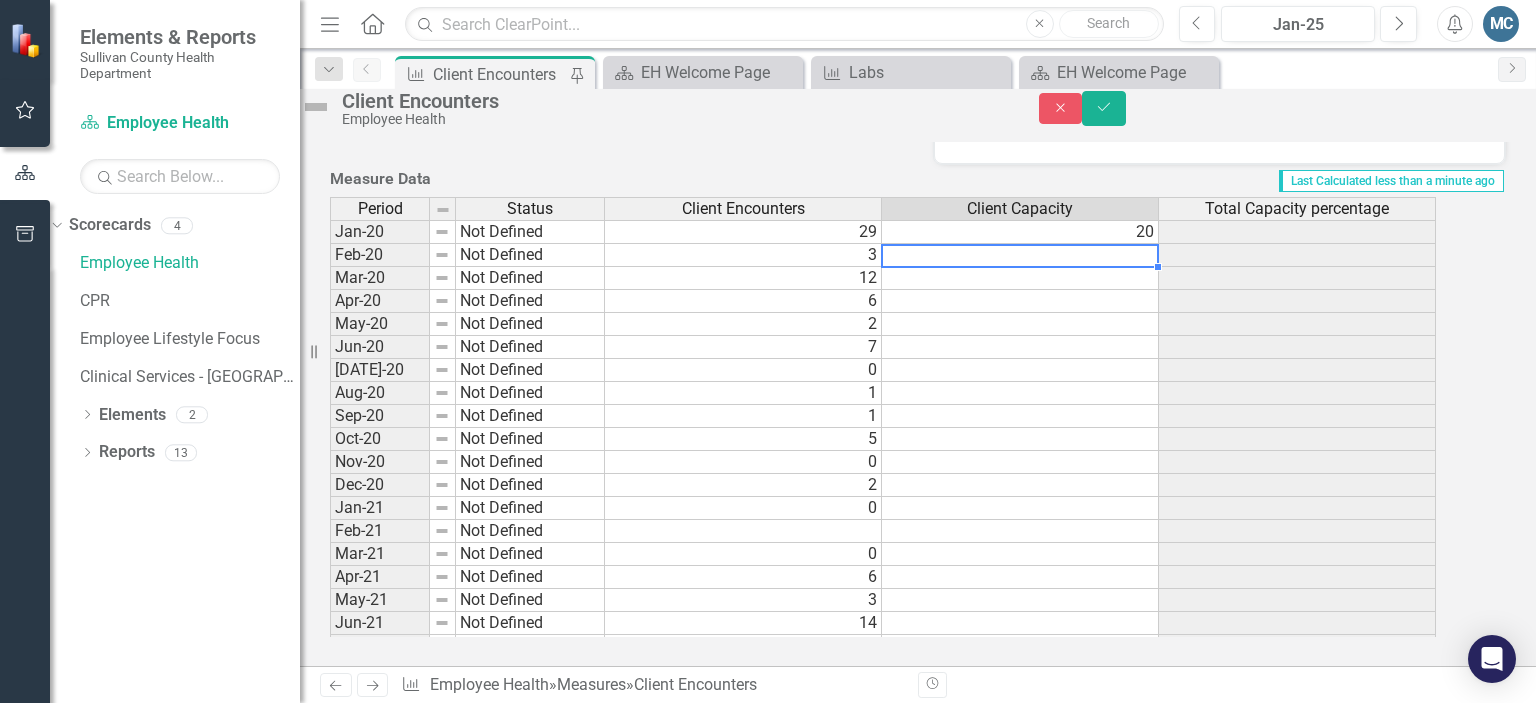 click at bounding box center [1020, 255] 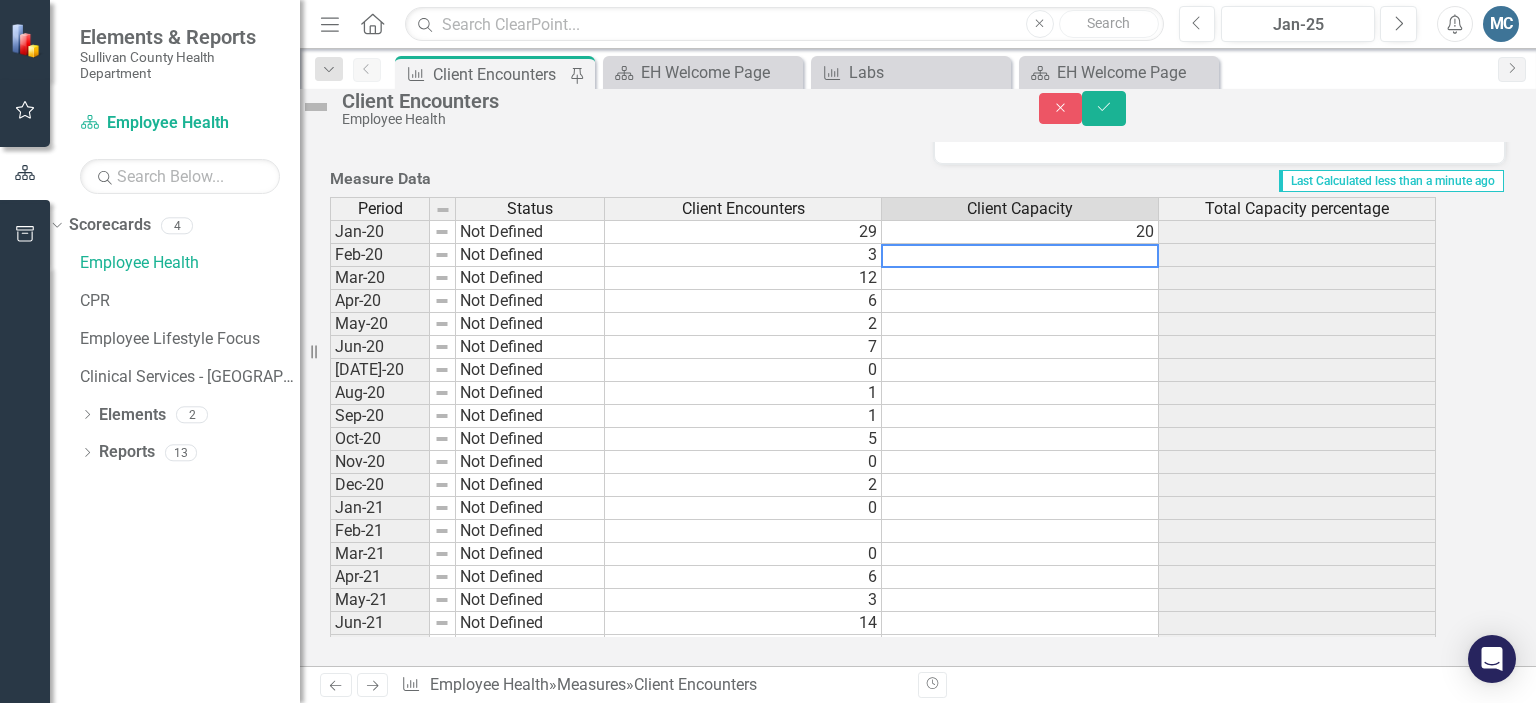 click at bounding box center [1020, 256] 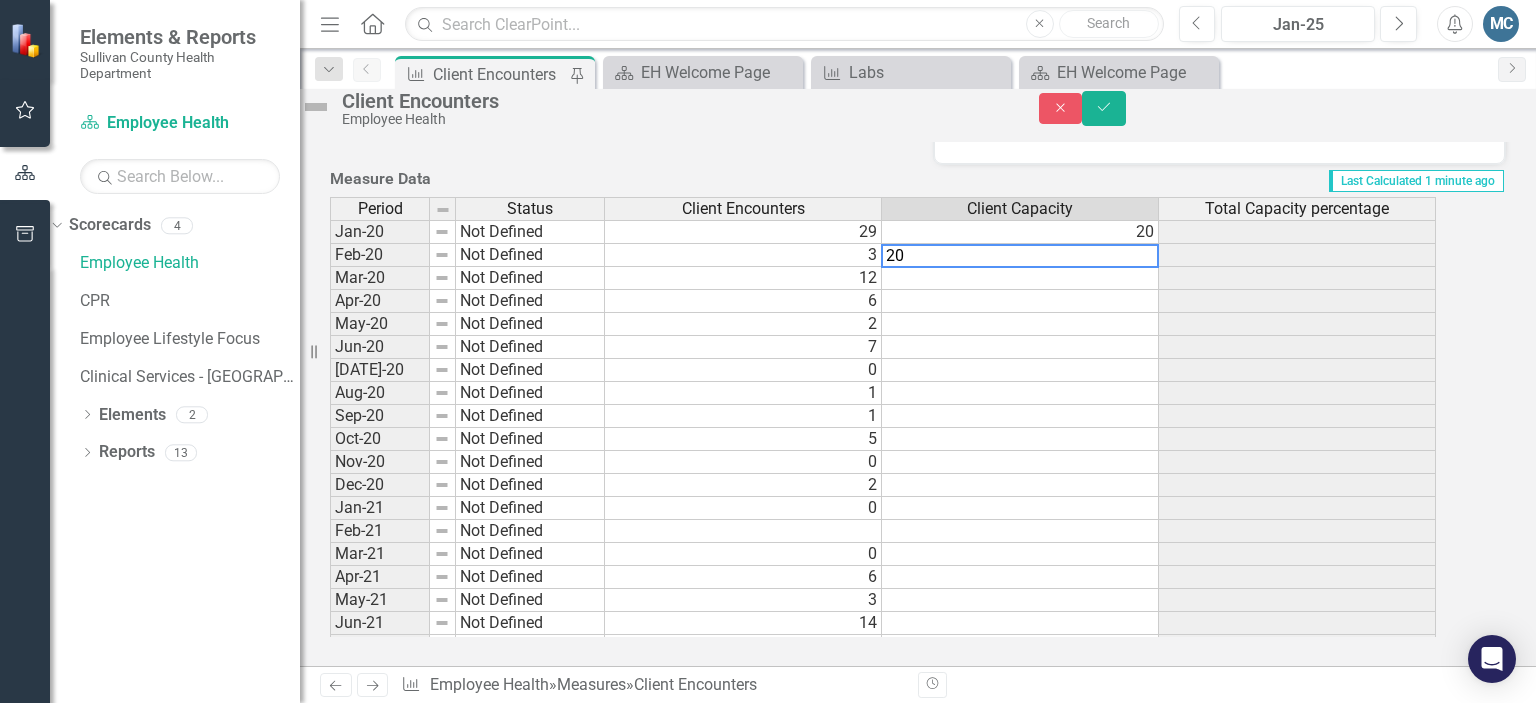 type on "2" 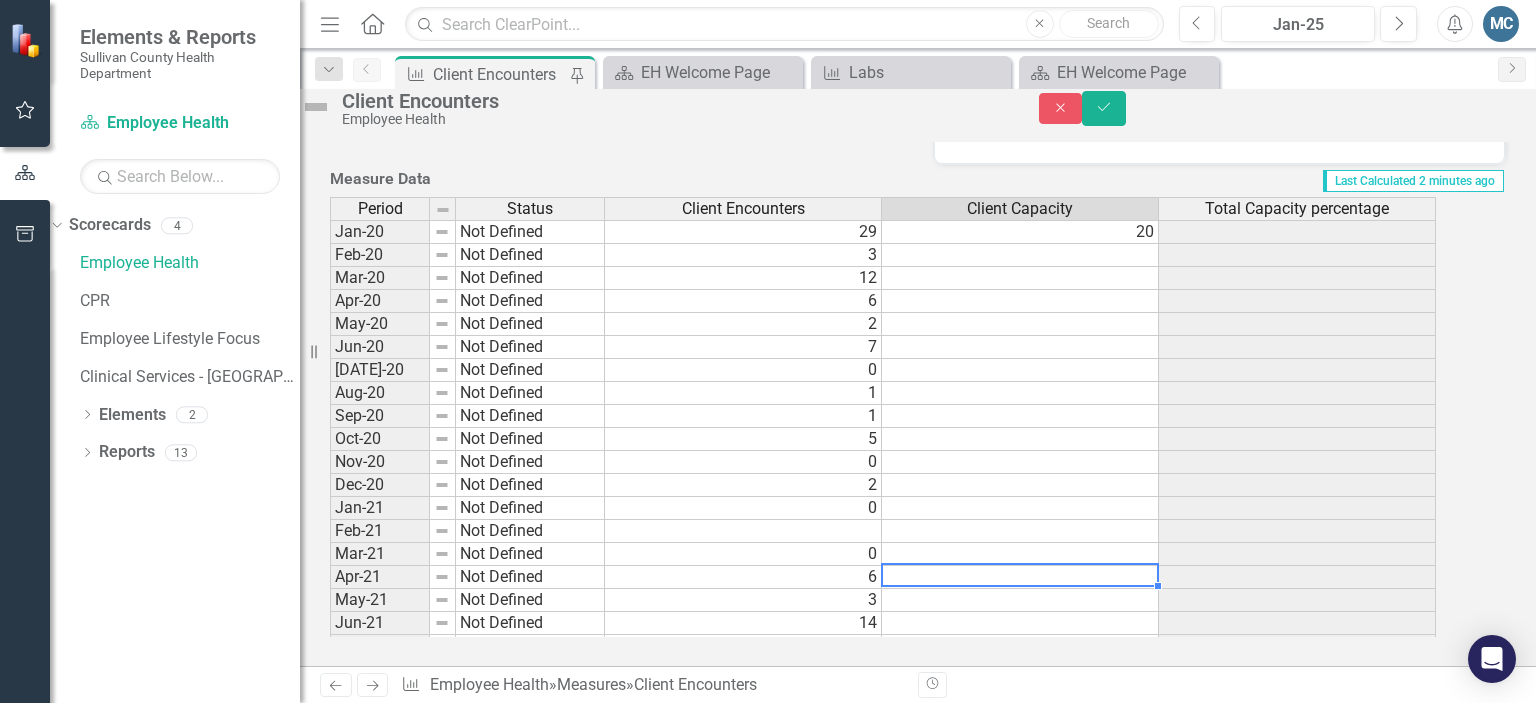 click at bounding box center (1020, 577) 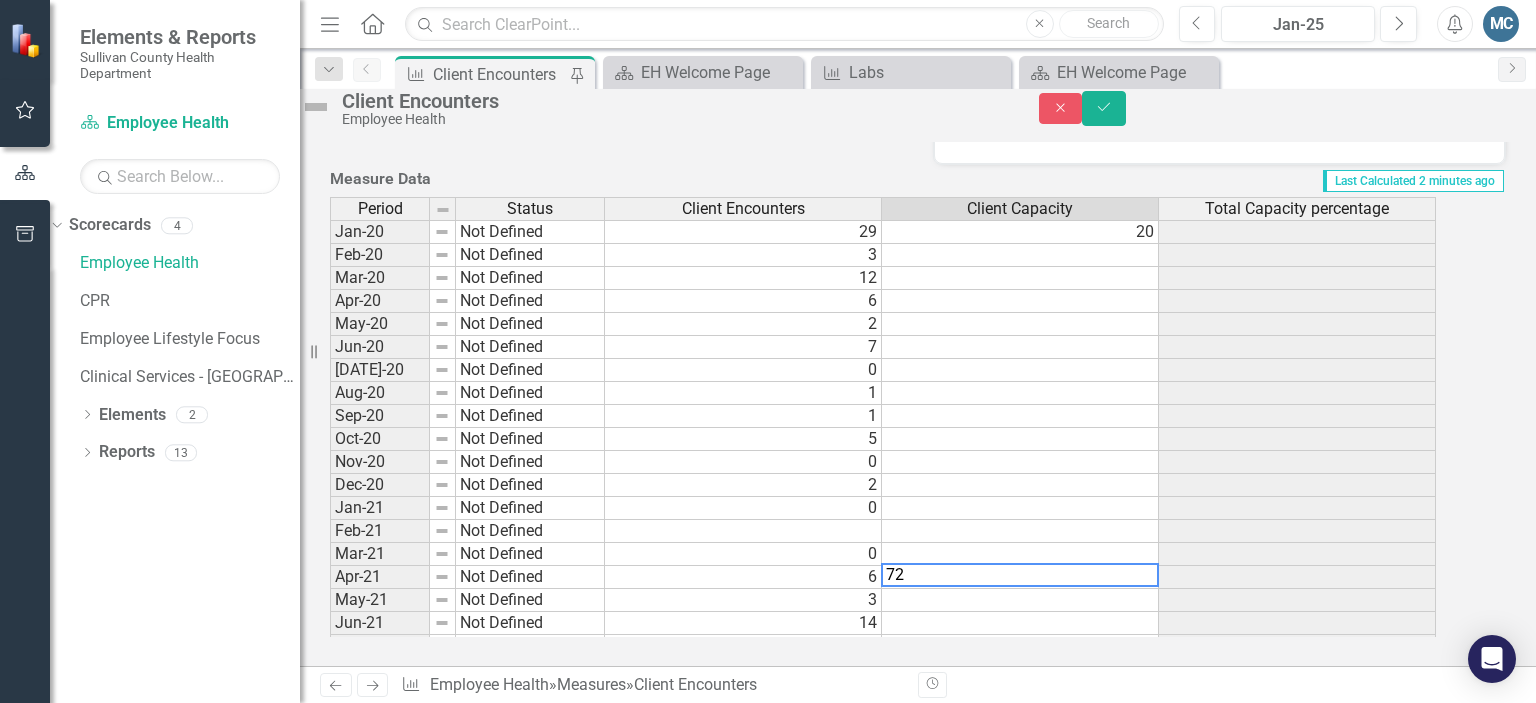 click on "Period Status Client Encounters Client Capacity Total Capacity percentage Jan-20 Not Defined 29 [DATE]-20 Not Defined [DATE]-20 Not Defined [DATE]-20 Not Defined [DATE]-20 Not Defined [DATE]-20 Not Defined [DATE]-20 Not Defined 0 Aug-20 Not Defined [DATE]-20 Not Defined [DATE]-20 Not Defined [DATE]-20 Not Defined 0 Dec-20 Not Defined [DATE]-21 Not Defined 0 Feb-21 Not Defined Mar-21 Not Defined 0 Apr-21 Not Defined [DATE]-21 Not Defined [DATE]-21 Not Defined [DATE]-21 Not Defined [DATE]-21 Not Defined [DATE]-21 Not Defined [DATE]-21 Not Defined 2 Period Status Client Encounters Client Capacity Total Capacity percentage Period Status Jan-20 Not Defined Feb-20 Not Defined Mar-20 Not Defined Apr-20 Not Defined May-20 Not Defined Jun-20 Not Defined [DATE]-20 Not Defined Aug-20 Not Defined Sep-20 Not Defined Oct-20 Not Defined Nov-20 Not Defined Dec-20 Not Defined Jan-21 Not Defined Feb-21 Not Defined Mar-21 Not Defined Apr-21 Not Defined May-21 Not Defined Jun-21 Not Defined [DATE]-21 Not Defined Aug-21 Not Defined Sep-21 Oct-21 72" at bounding box center [918, 417] 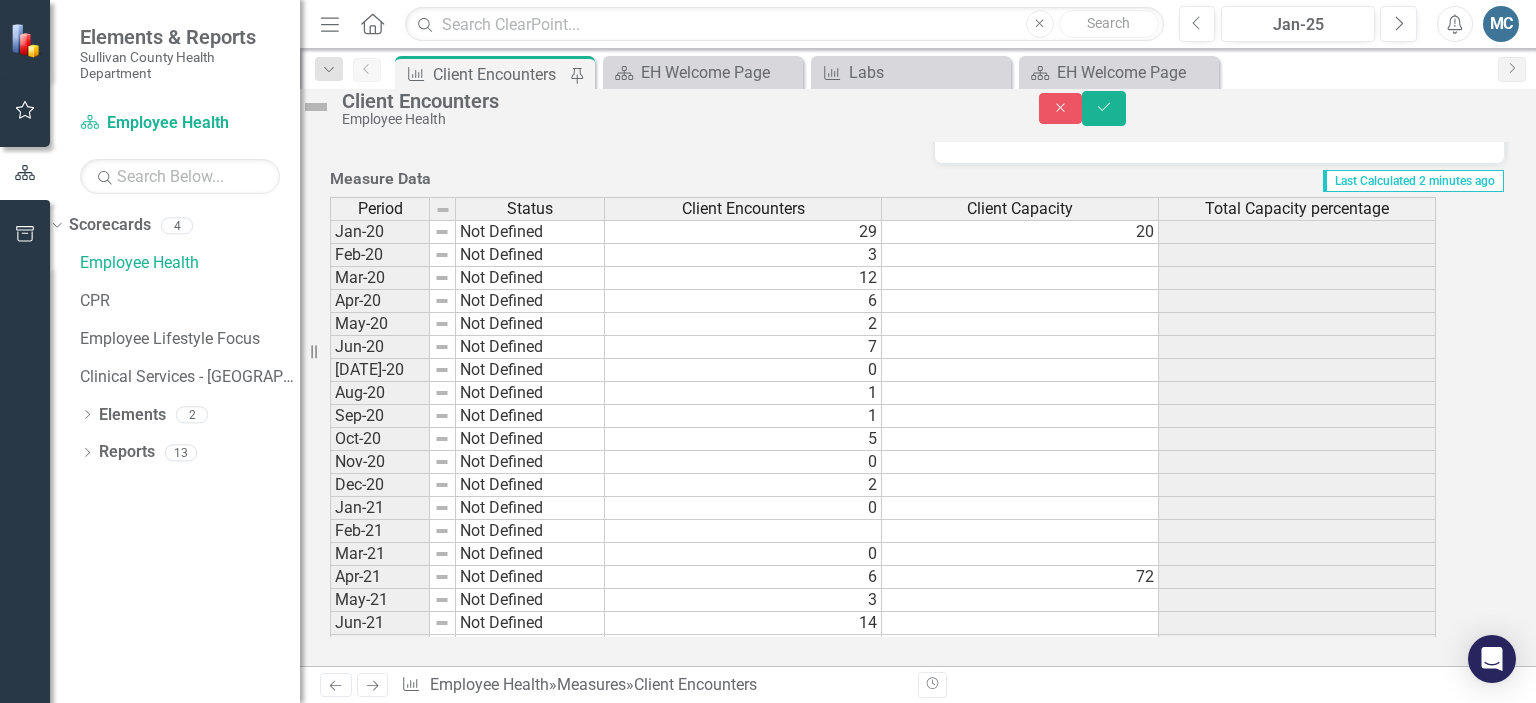 click on "20" at bounding box center [1020, 232] 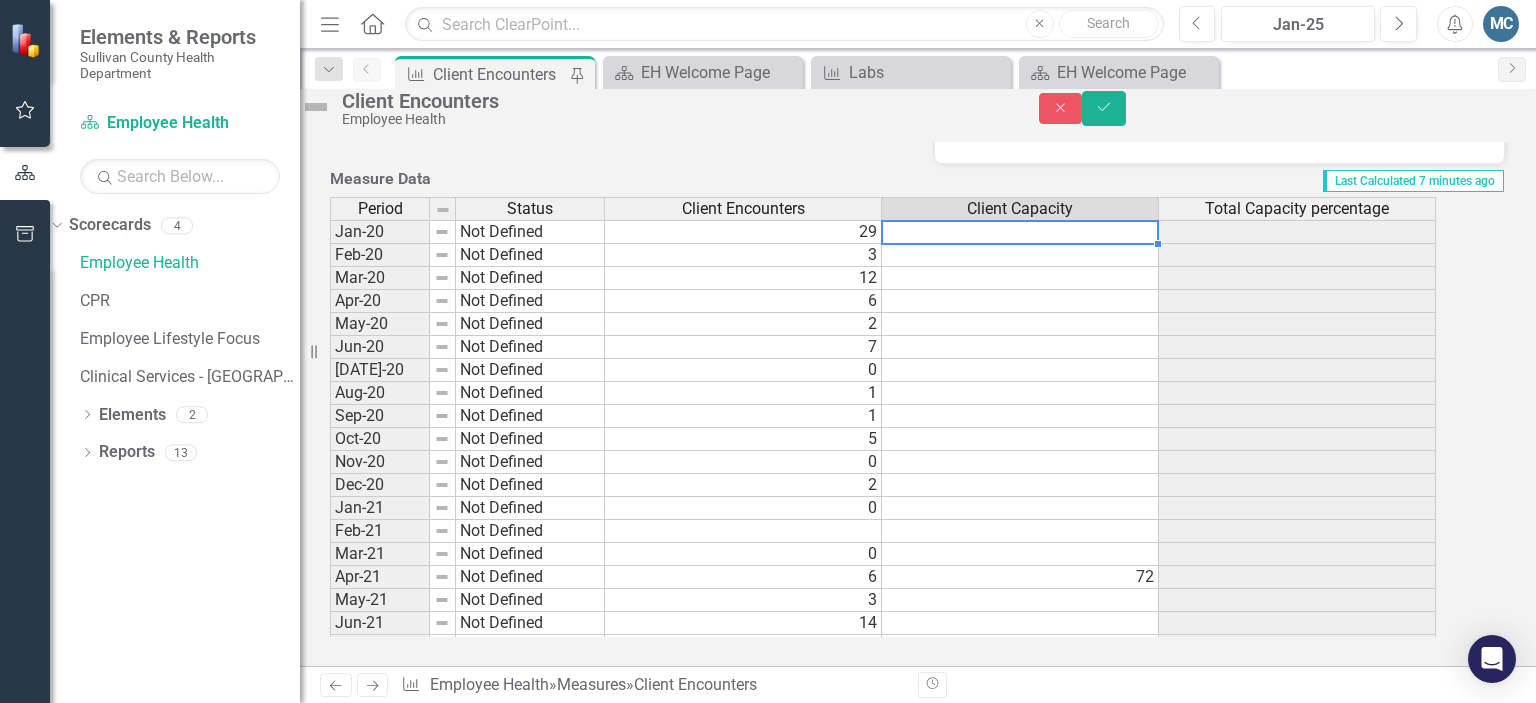 click at bounding box center [1020, 623] 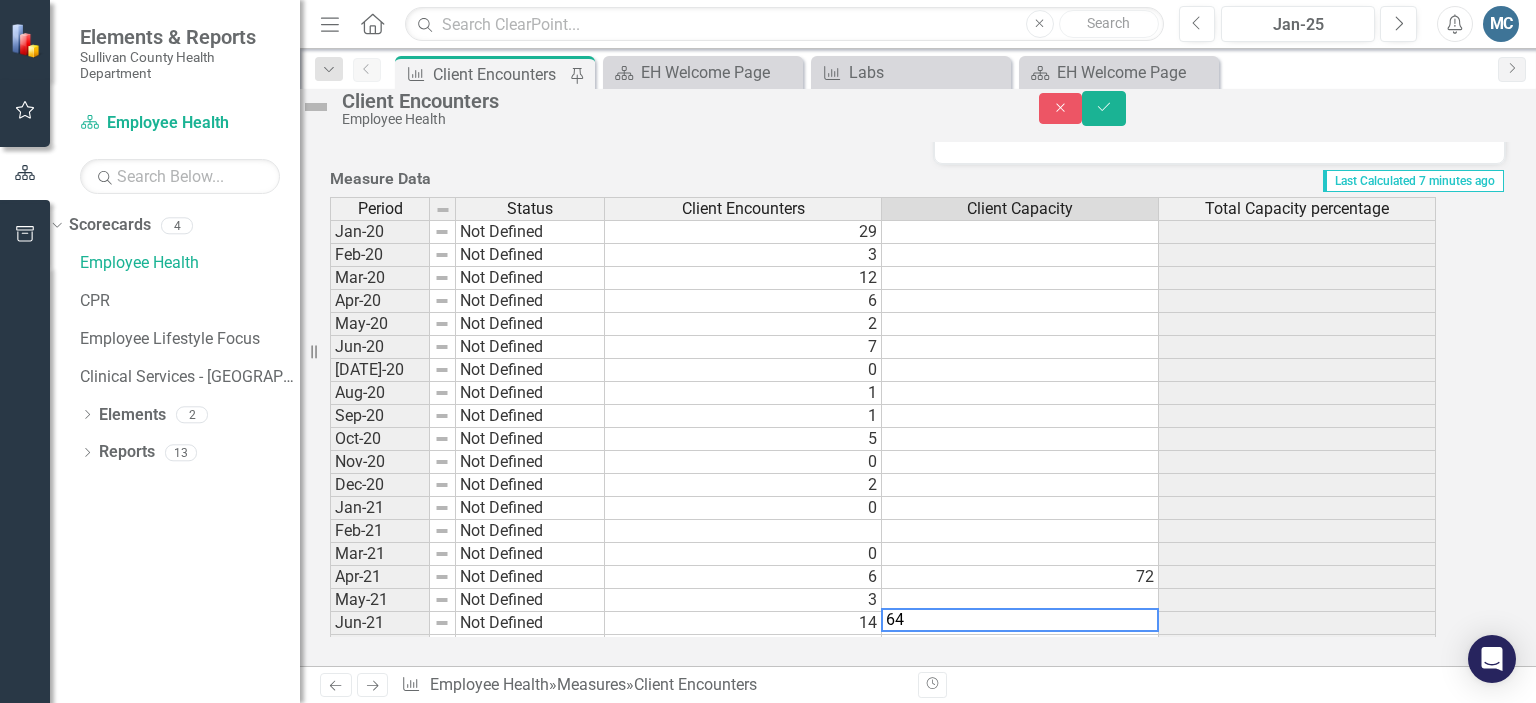 click at bounding box center (1020, 600) 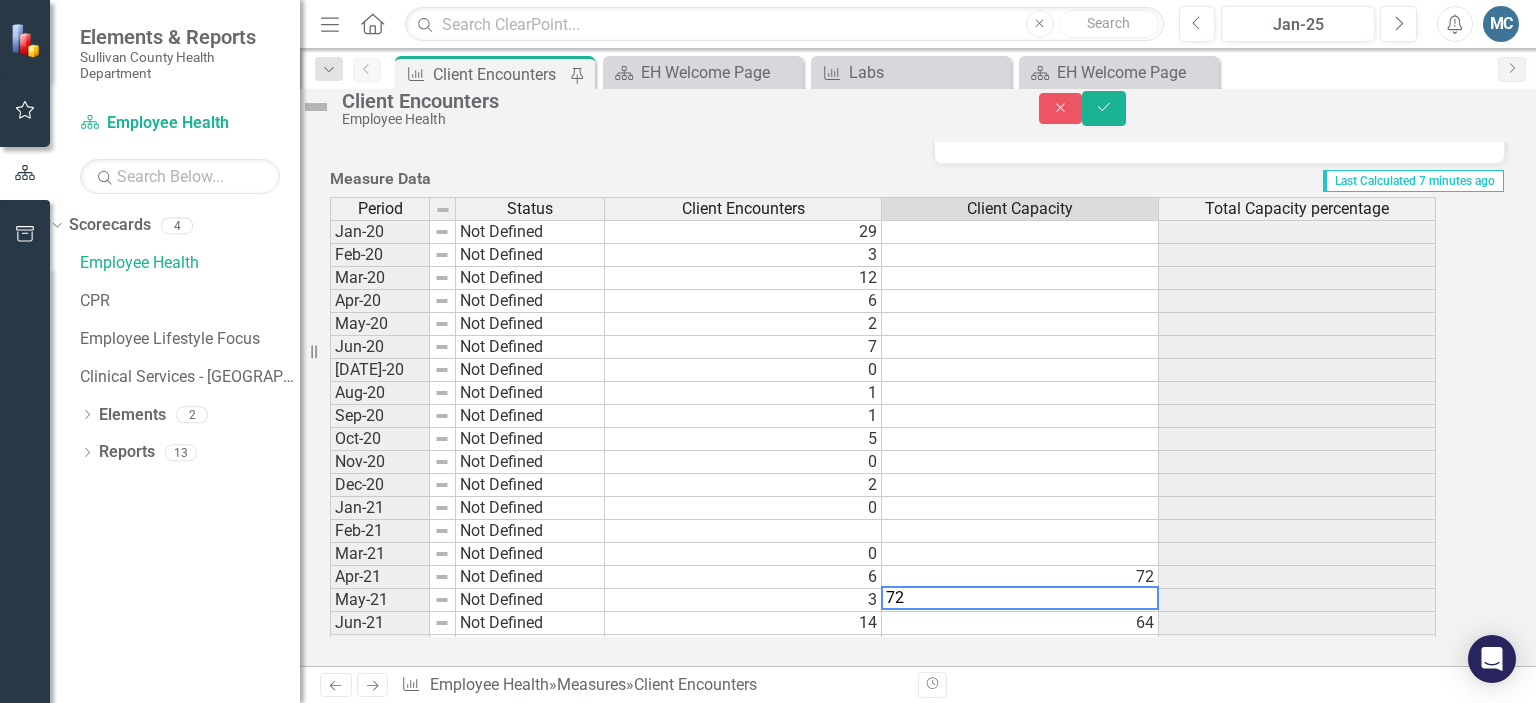 type on "72" 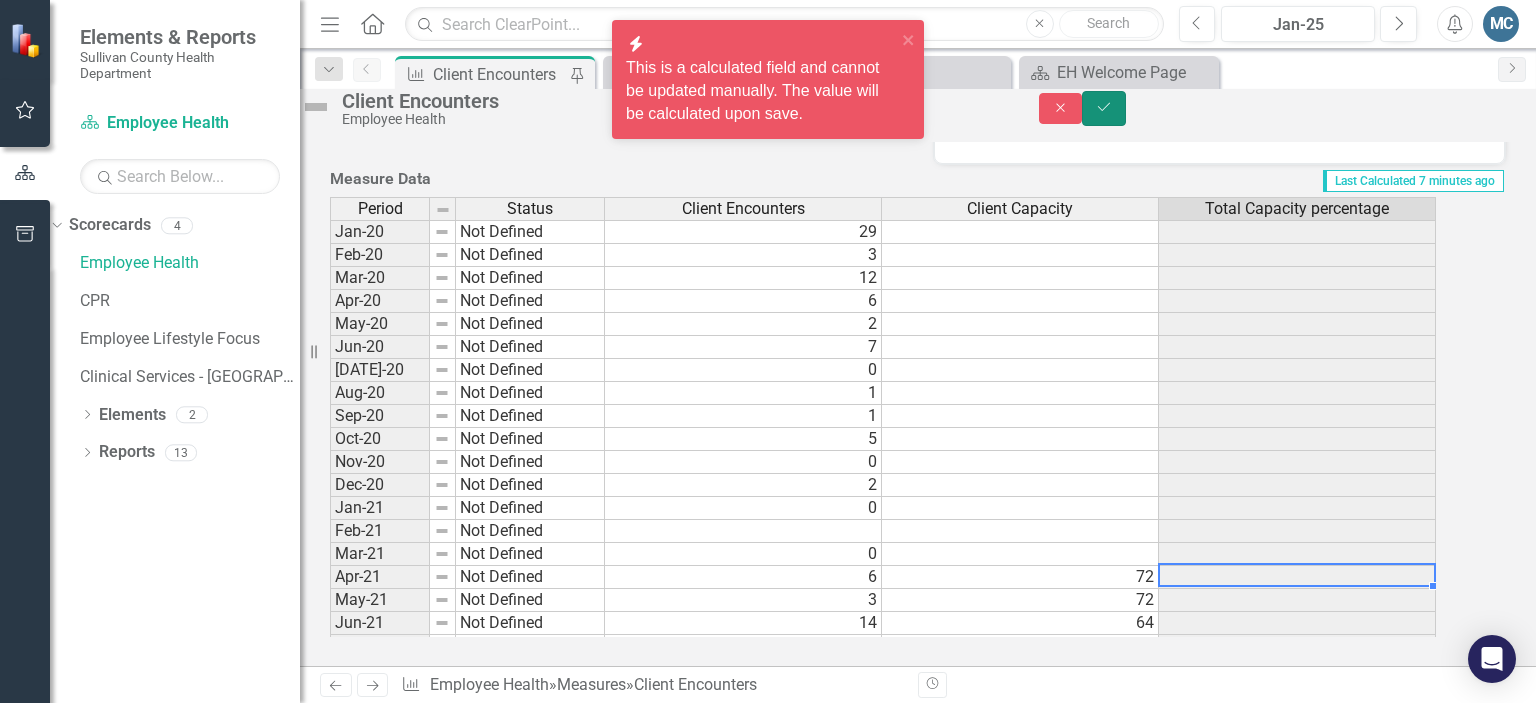 click on "Save" 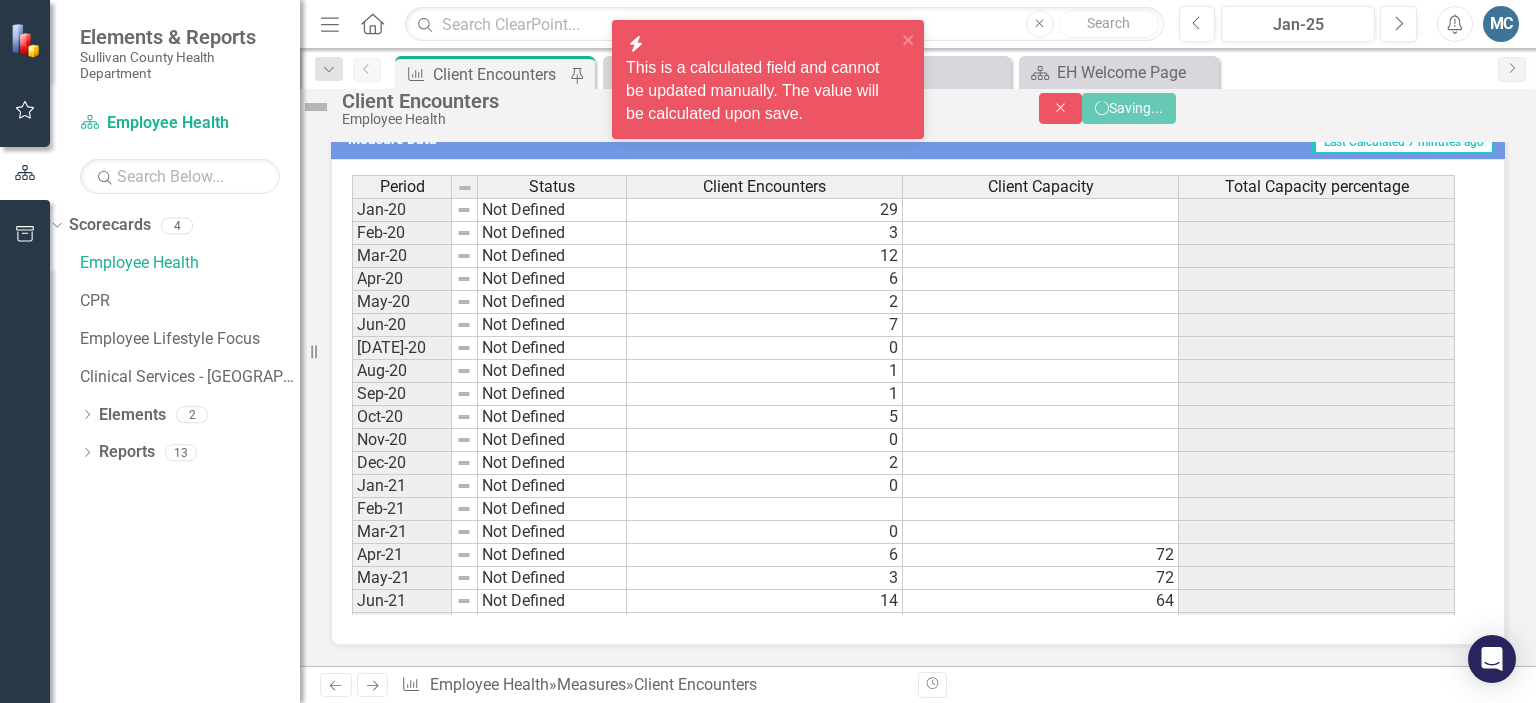 scroll, scrollTop: 1041, scrollLeft: 0, axis: vertical 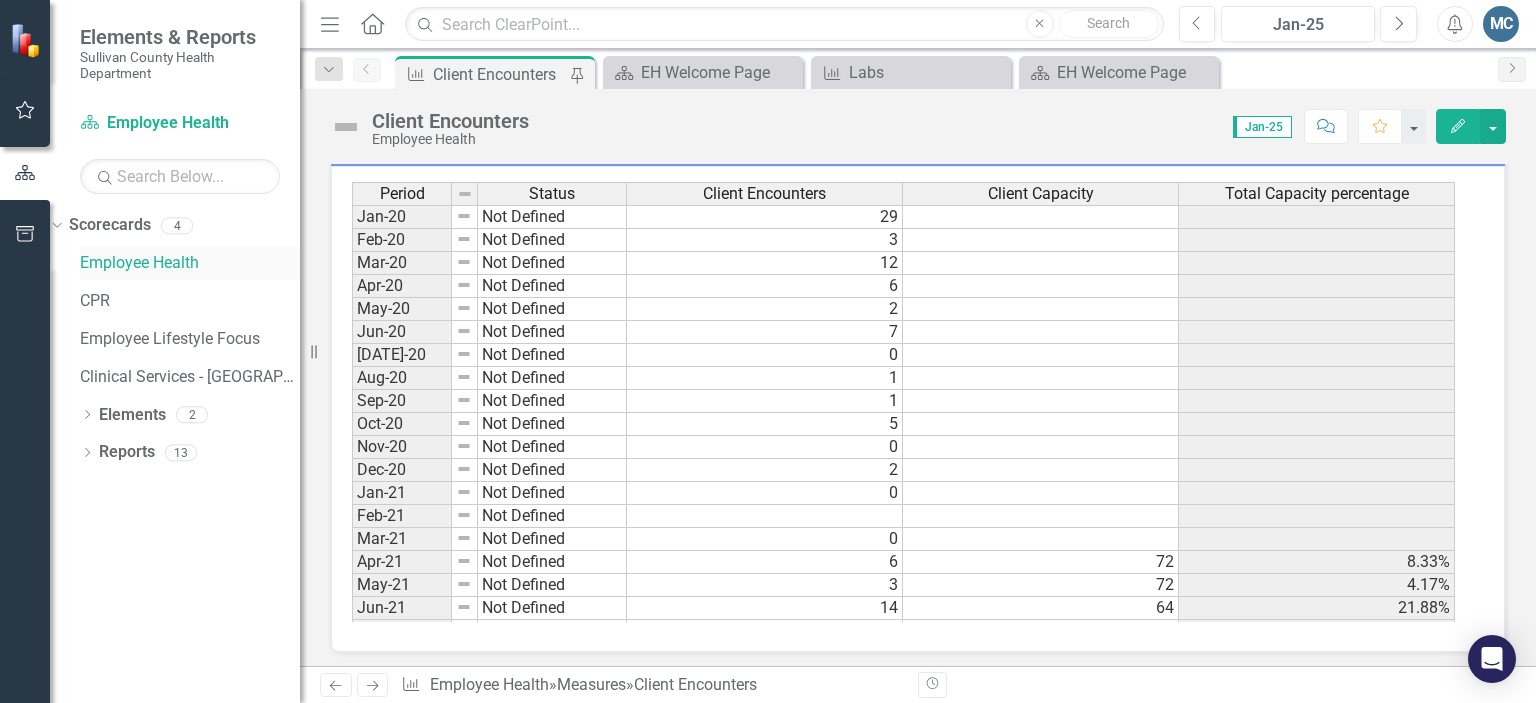 click on "Employee Health" at bounding box center (190, 263) 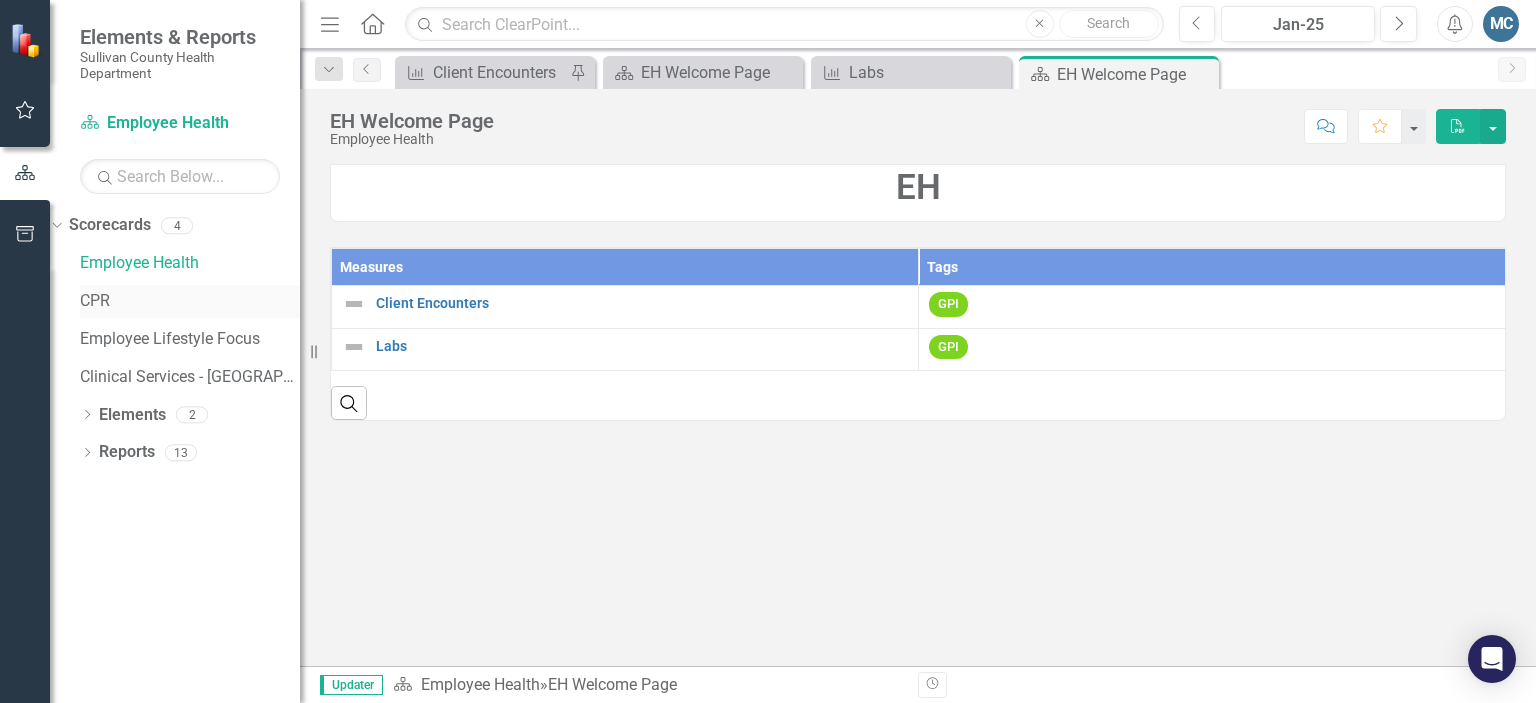click on "CPR" at bounding box center (190, 301) 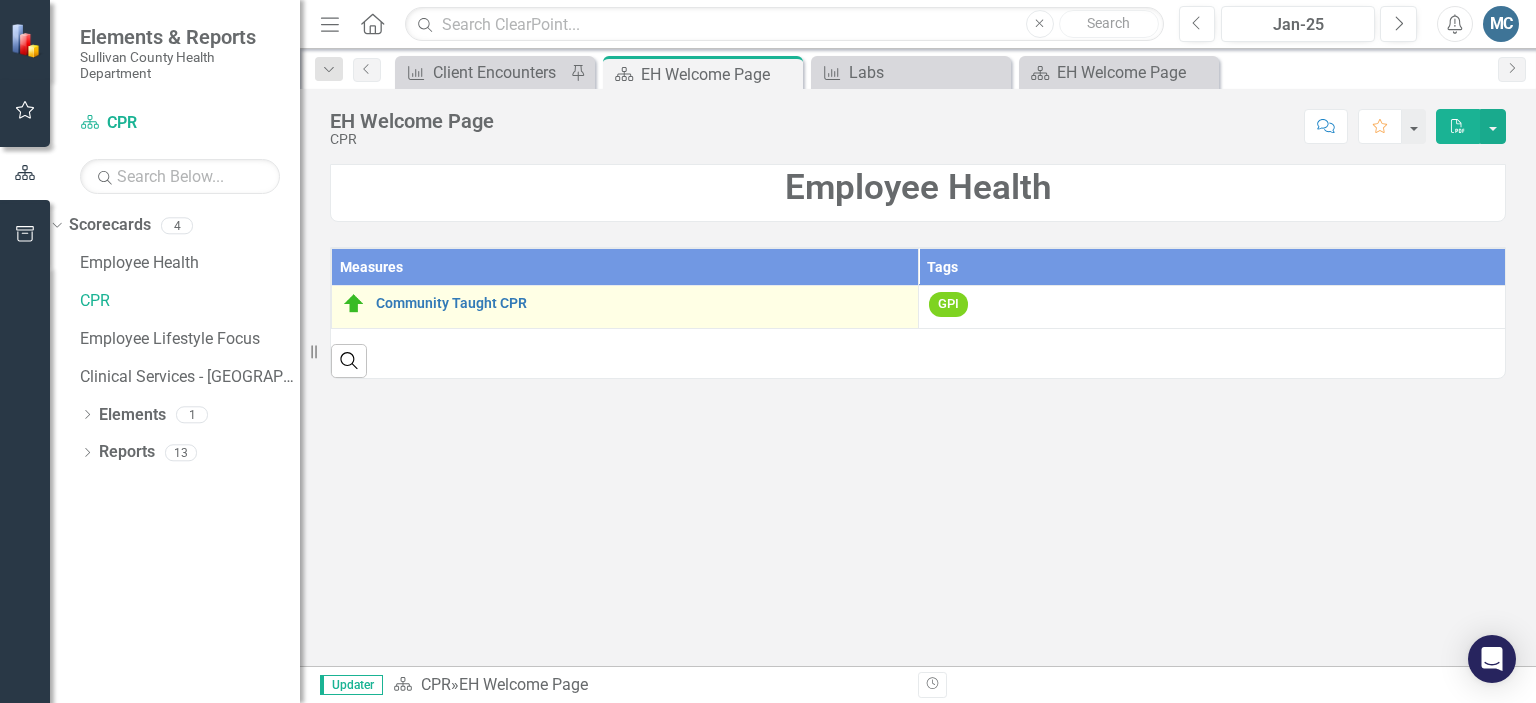 click on "Community Taught CPR" at bounding box center [625, 304] 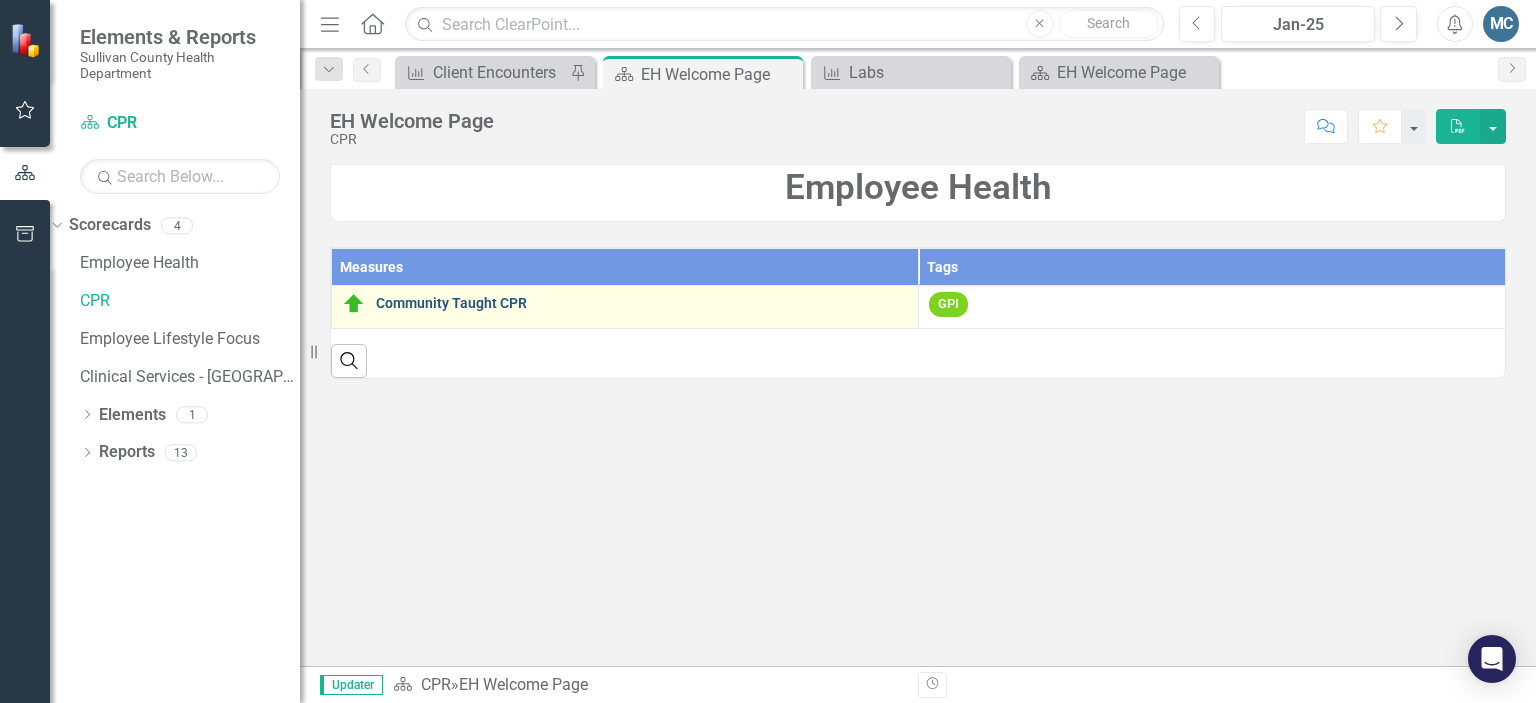 click on "Community Taught CPR" at bounding box center [642, 303] 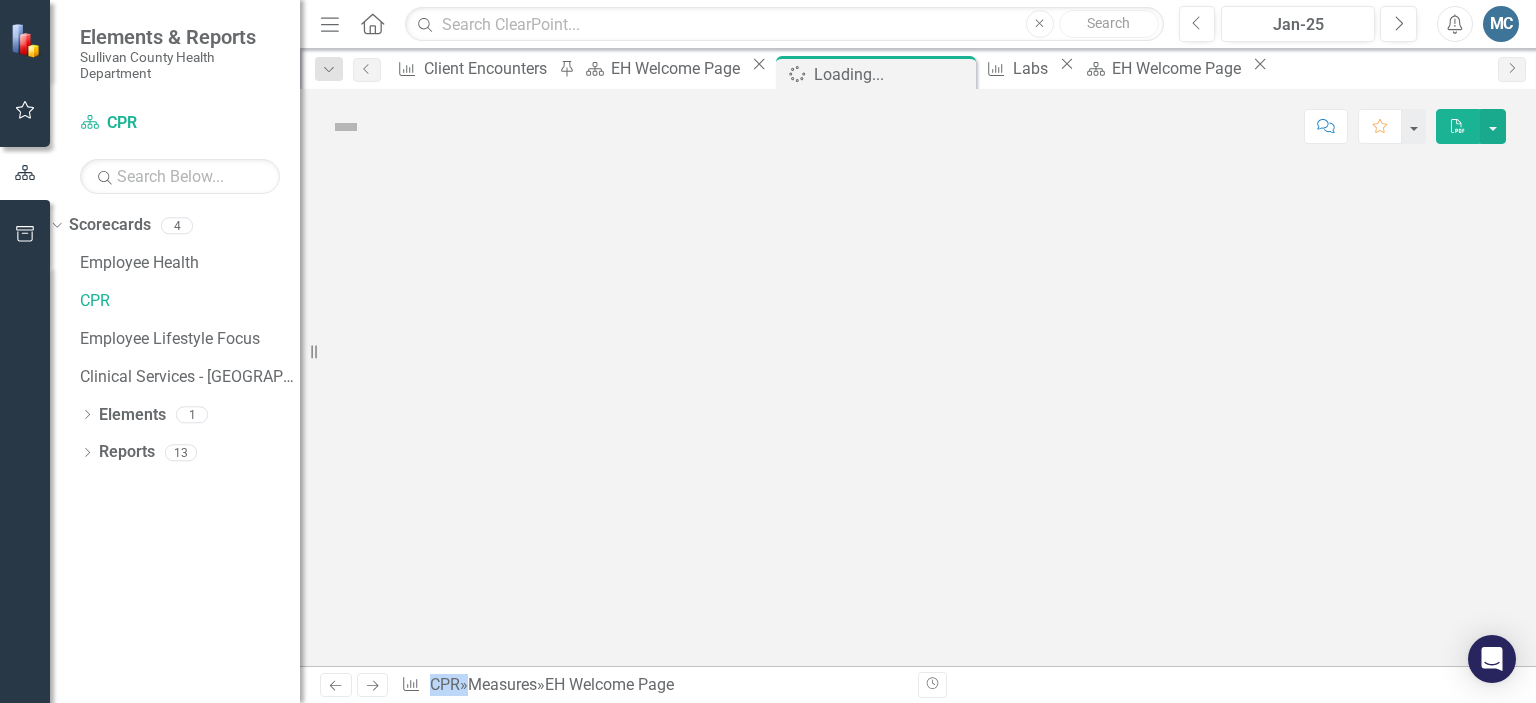 click at bounding box center [918, 415] 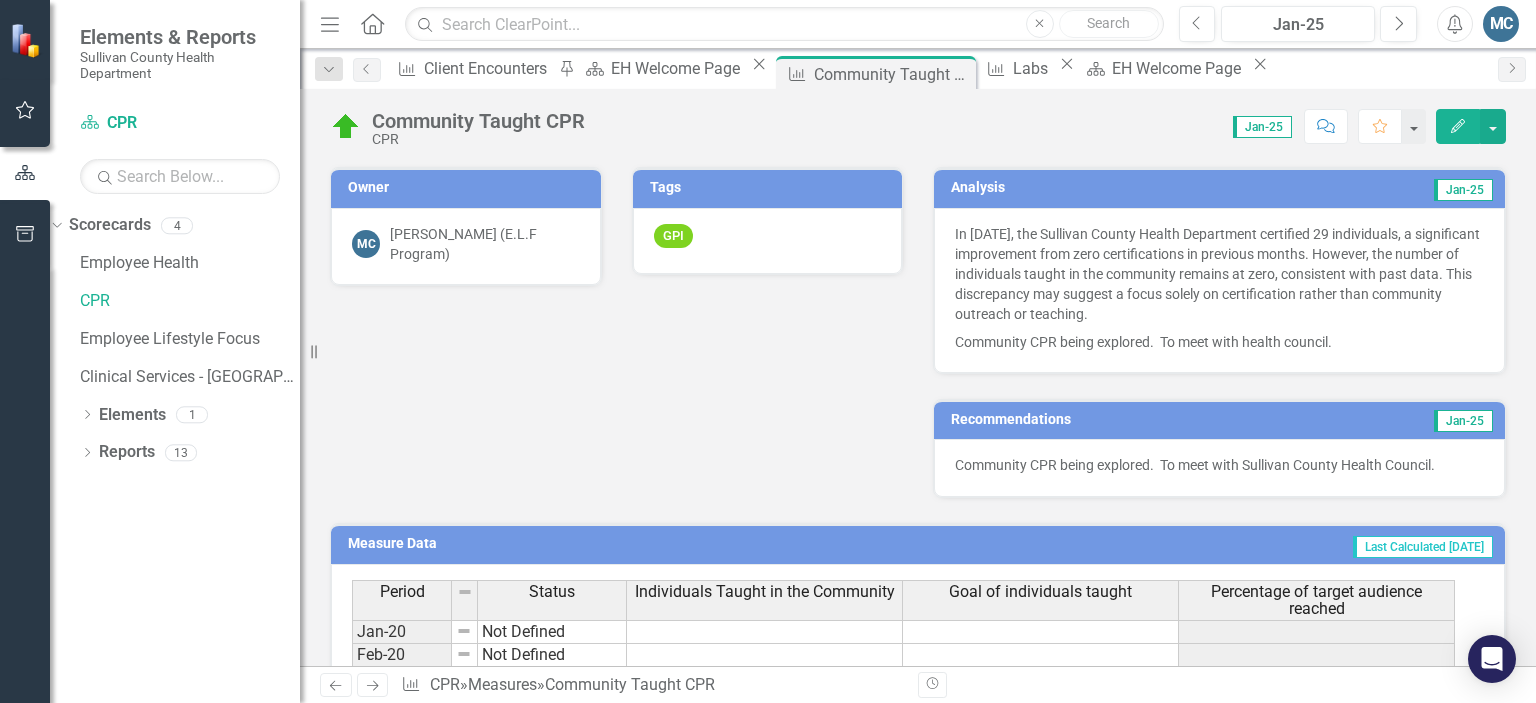 scroll, scrollTop: 660, scrollLeft: 0, axis: vertical 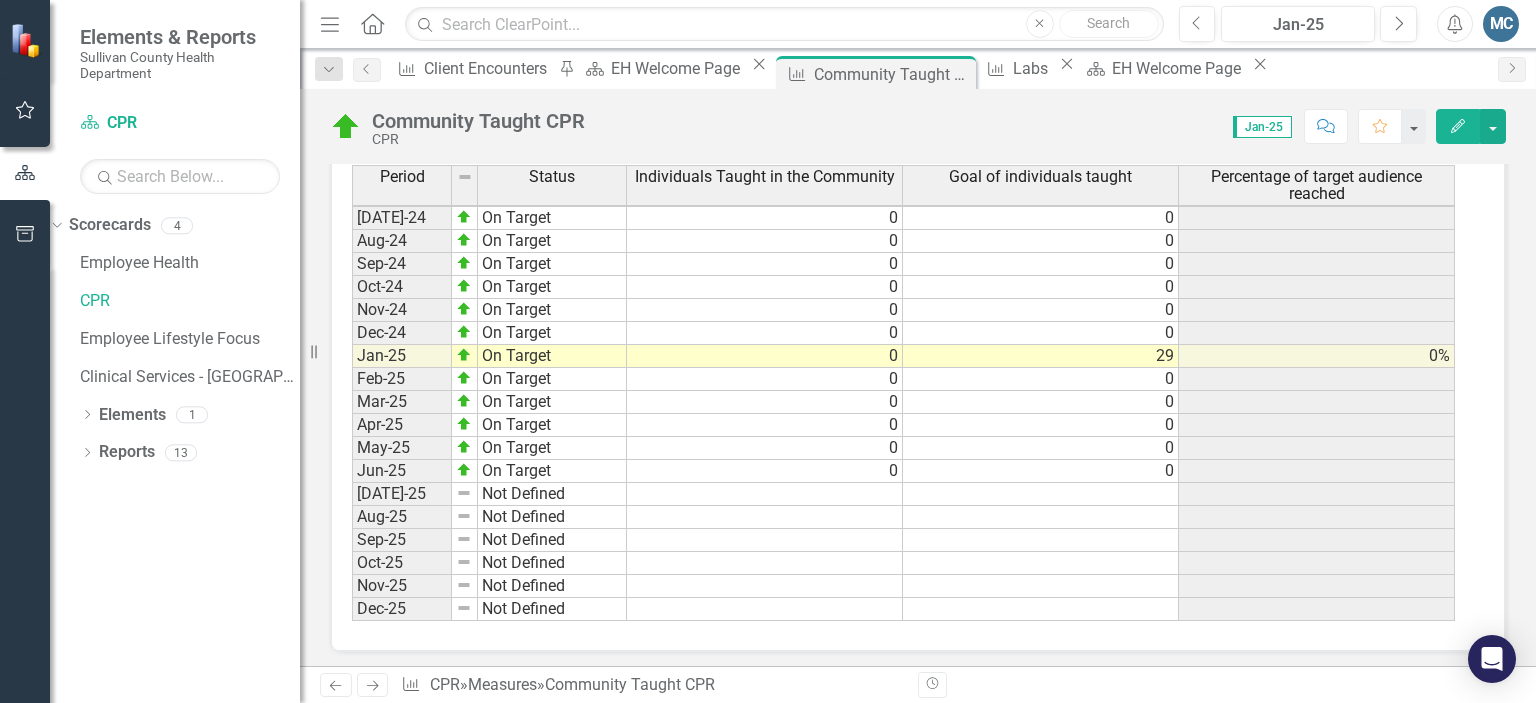 click on "May-23 On Target 0 0 Jun-23 On Target 0 1 0% [DATE]-23 On Target 0 0 Aug-23 On Target 0 0 Sep-23 On Target 0 0 Oct-23 On Target 0 0 Nov-23 On Target 0 0 Dec-23 On Target 0 0 Jan-24 On Target 0 44 0% Feb-24 On Target 0 0 Mar-24 On Target 0 0 Apr-24 On Target 0 0 May-24 On Target 0 0 Jun-24 On Target 0 0 [DATE]-24 On Target 0 0 Aug-24 On Target 0 0 Sep-24 On Target 0 0 Oct-24 On Target 0 0 Nov-24 On Target 0 0 Dec-24 On Target 0 0 Jan-25 On Target 0 29 0% Feb-25 On Target 0 0 Mar-25 On Target 0 0 Apr-25 On Target 0 0 May-25 On Target 0 0 Jun-25 On Target 0 0 [DATE]-25 Not Defined Aug-25 Not Defined Sep-25 Not Defined Oct-25 Not Defined Nov-25 Not Defined Dec-25 Not Defined" at bounding box center (903, 252) 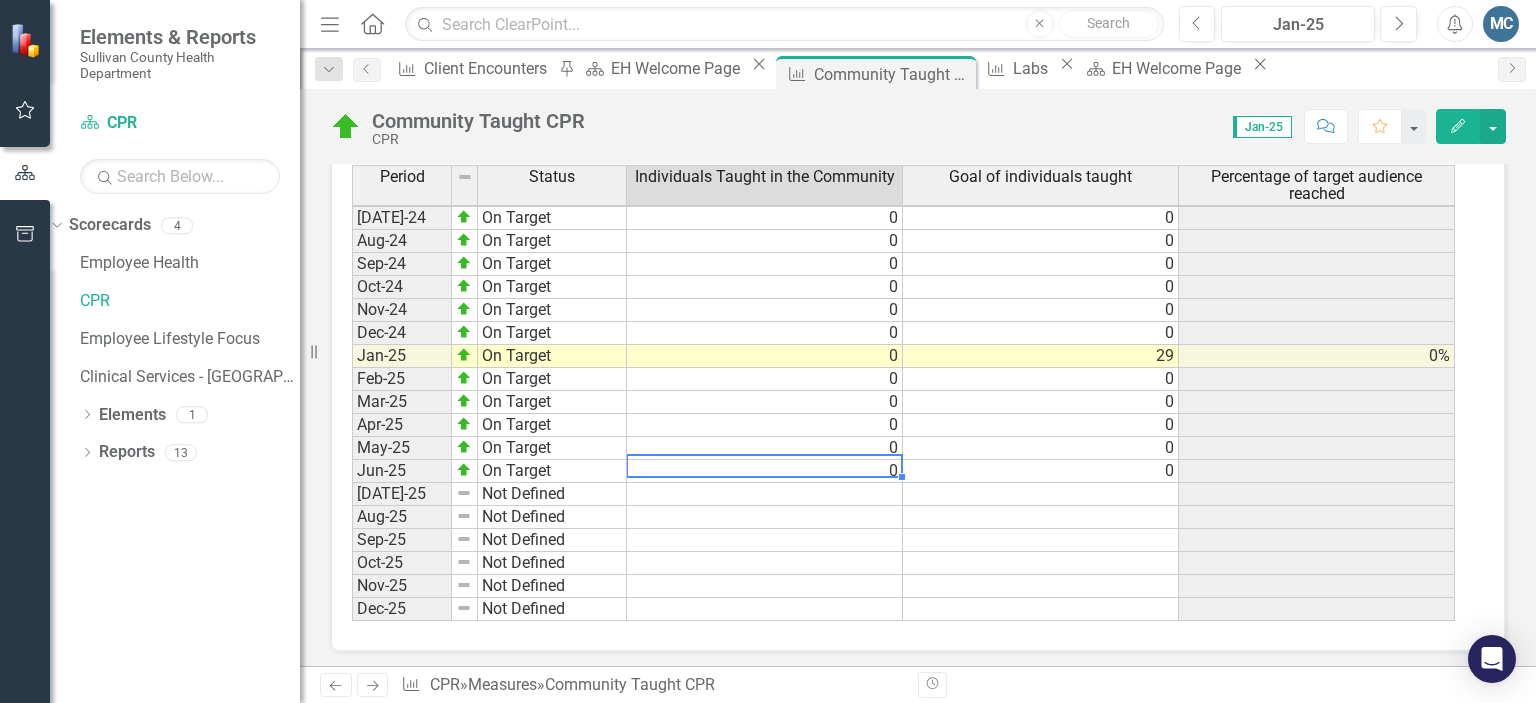 click at bounding box center (765, 494) 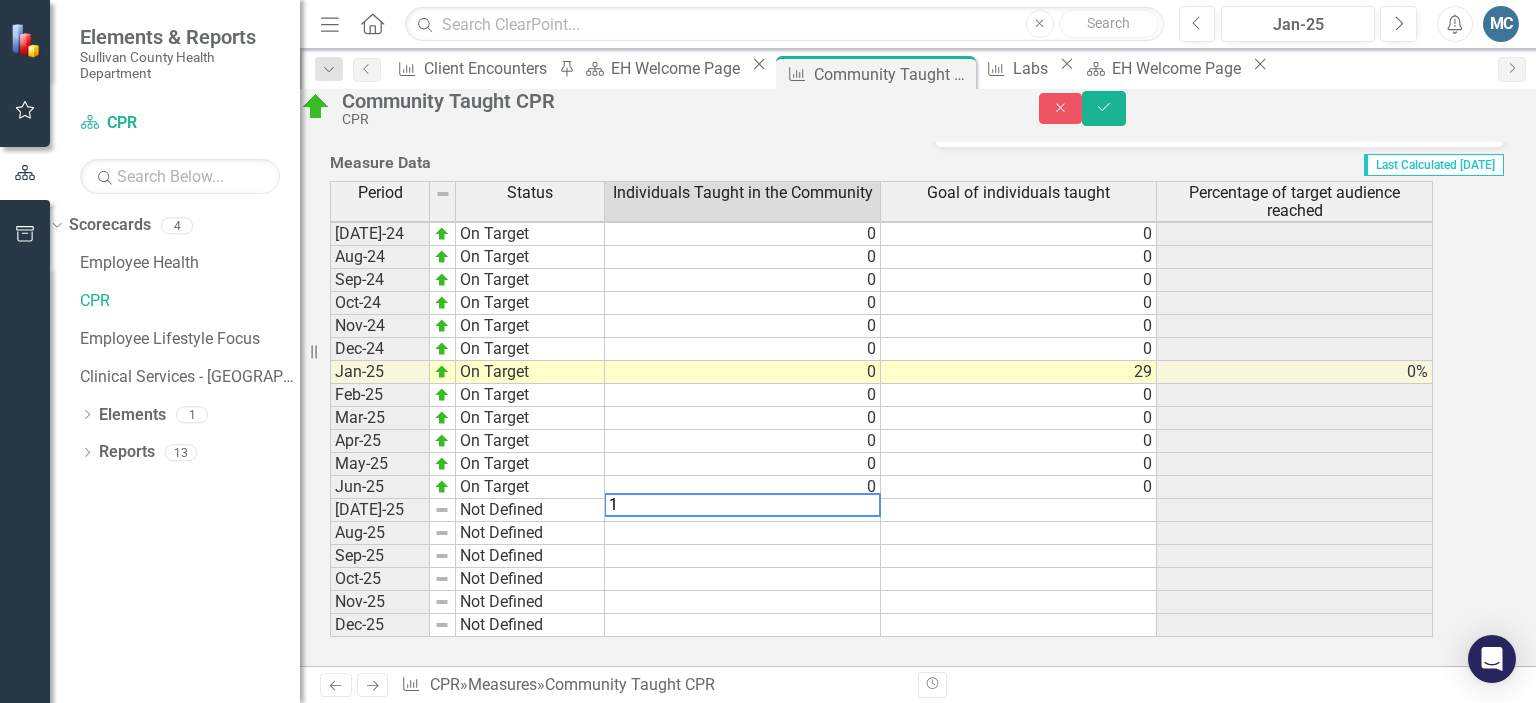 scroll, scrollTop: 822, scrollLeft: 0, axis: vertical 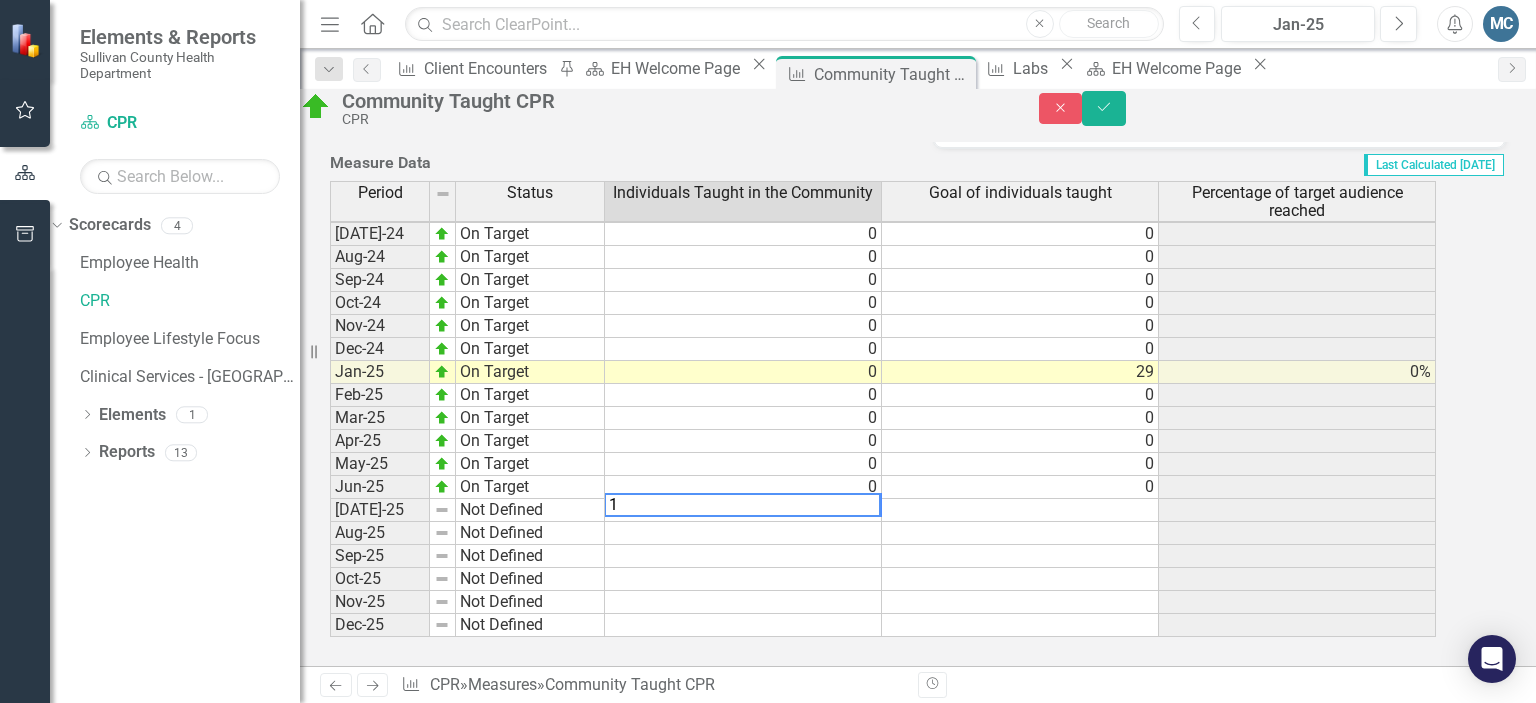 click at bounding box center (1020, 510) 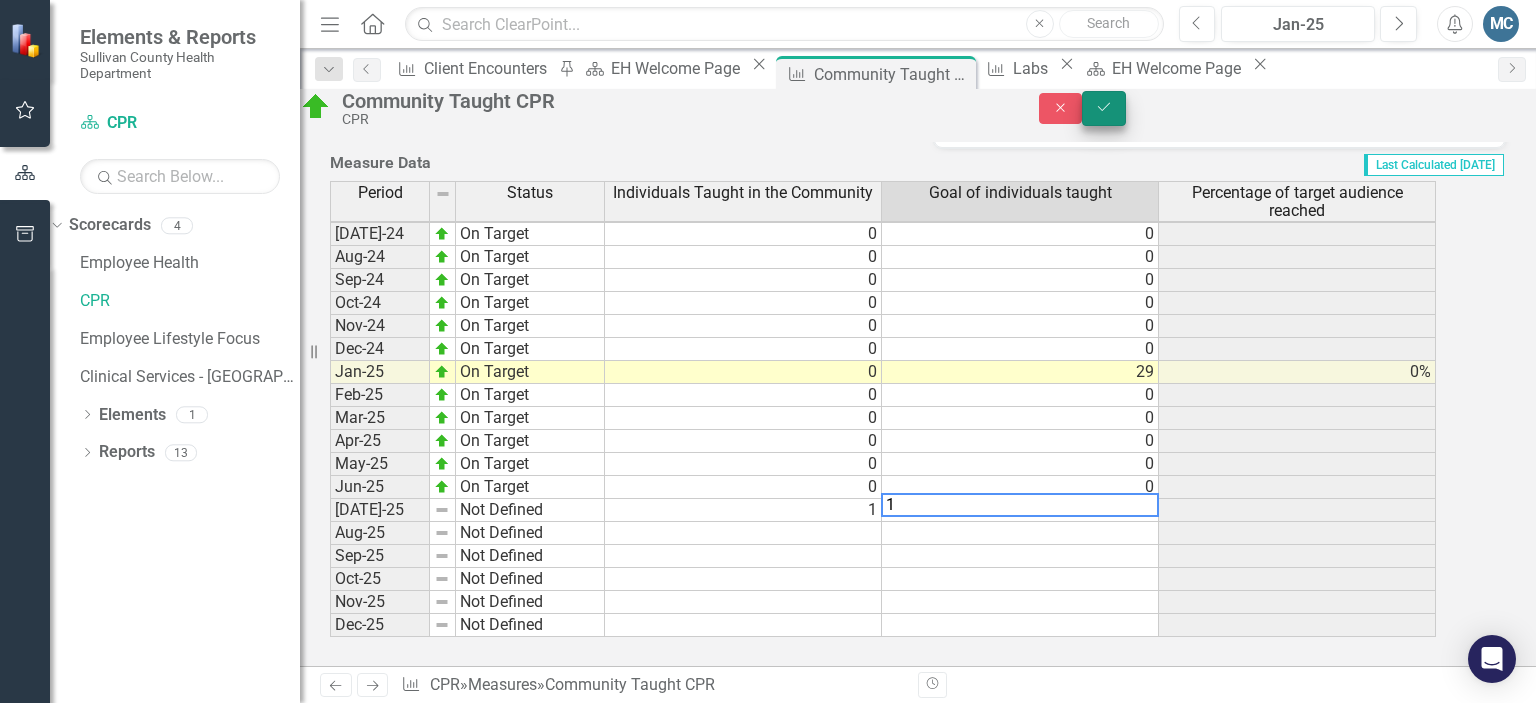 type on "1" 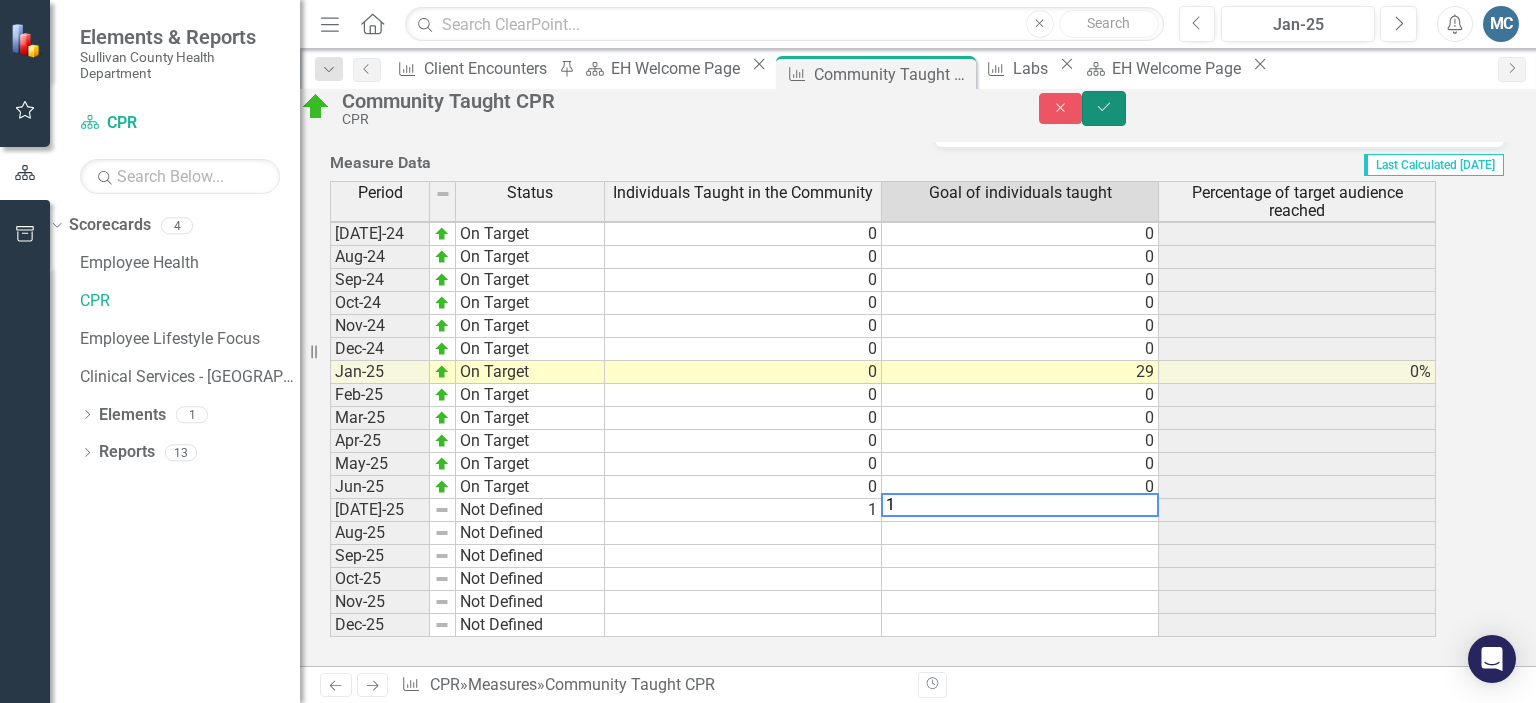 click on "Save" 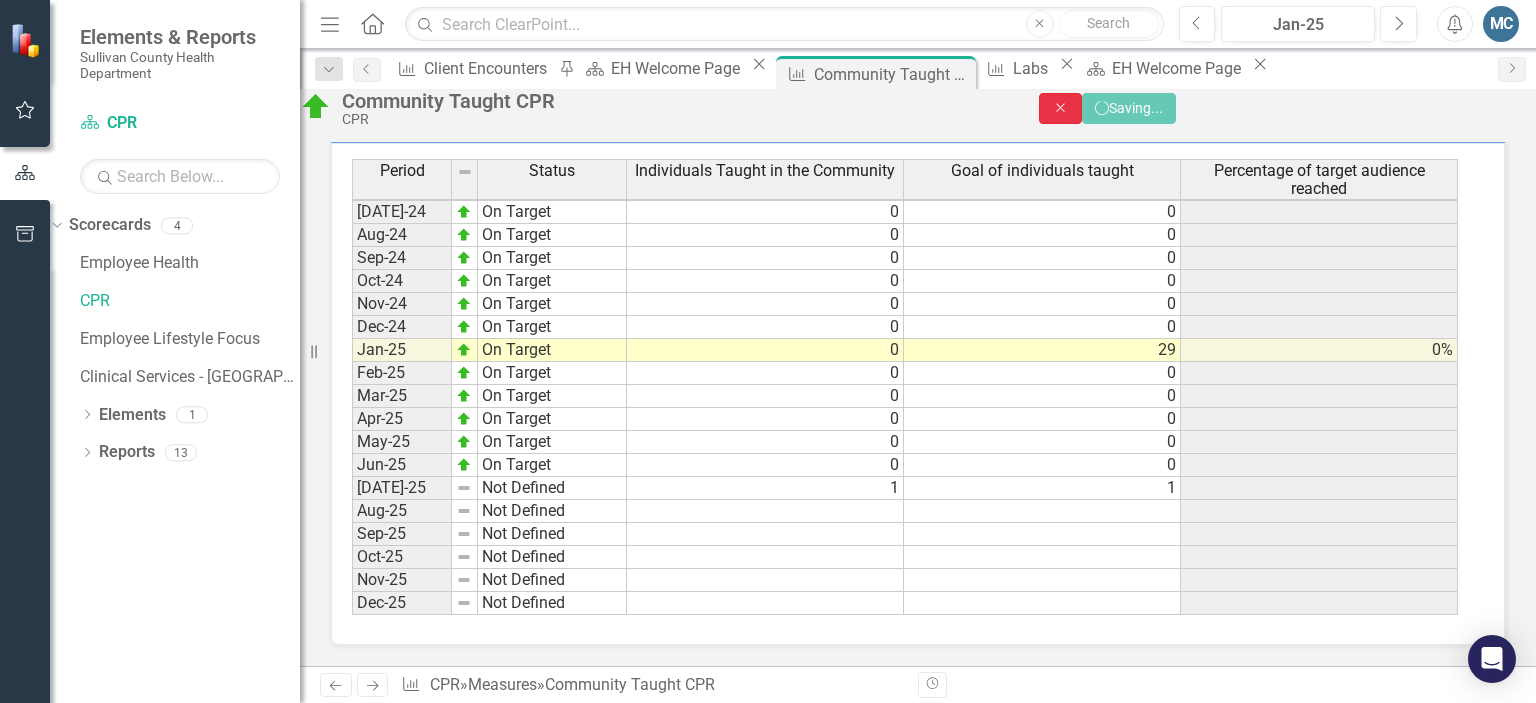 scroll, scrollTop: 815, scrollLeft: 0, axis: vertical 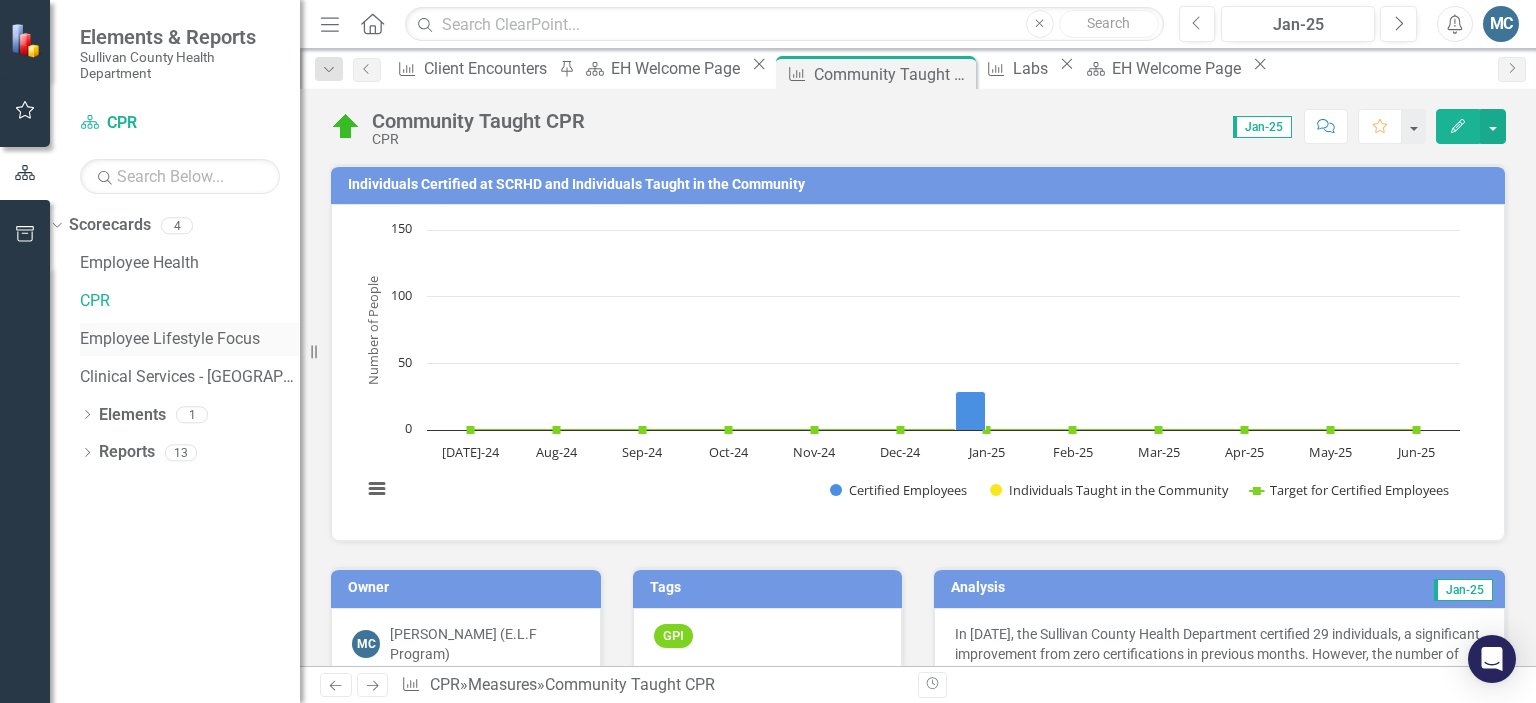 click on "Employee Lifestyle Focus" at bounding box center (190, 339) 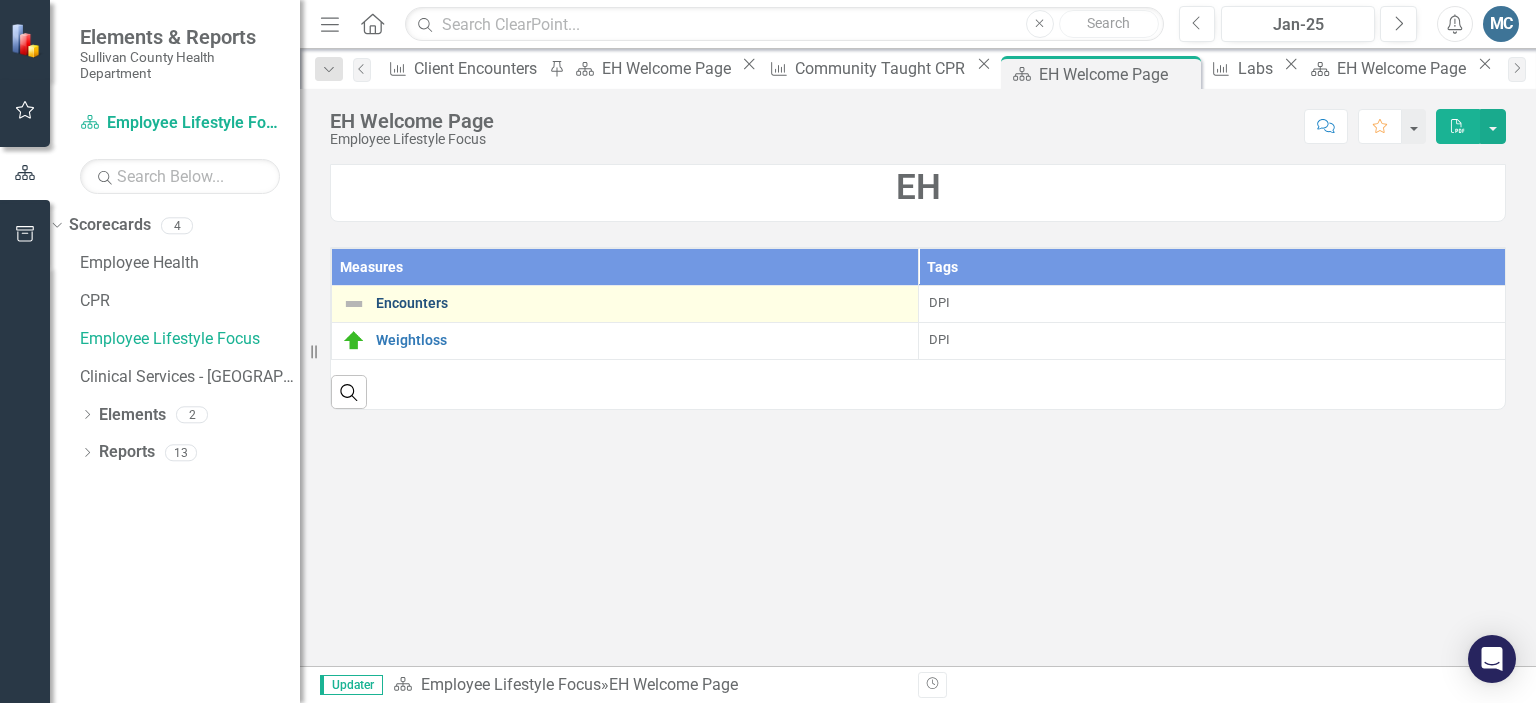 click on "Encounters" at bounding box center [642, 303] 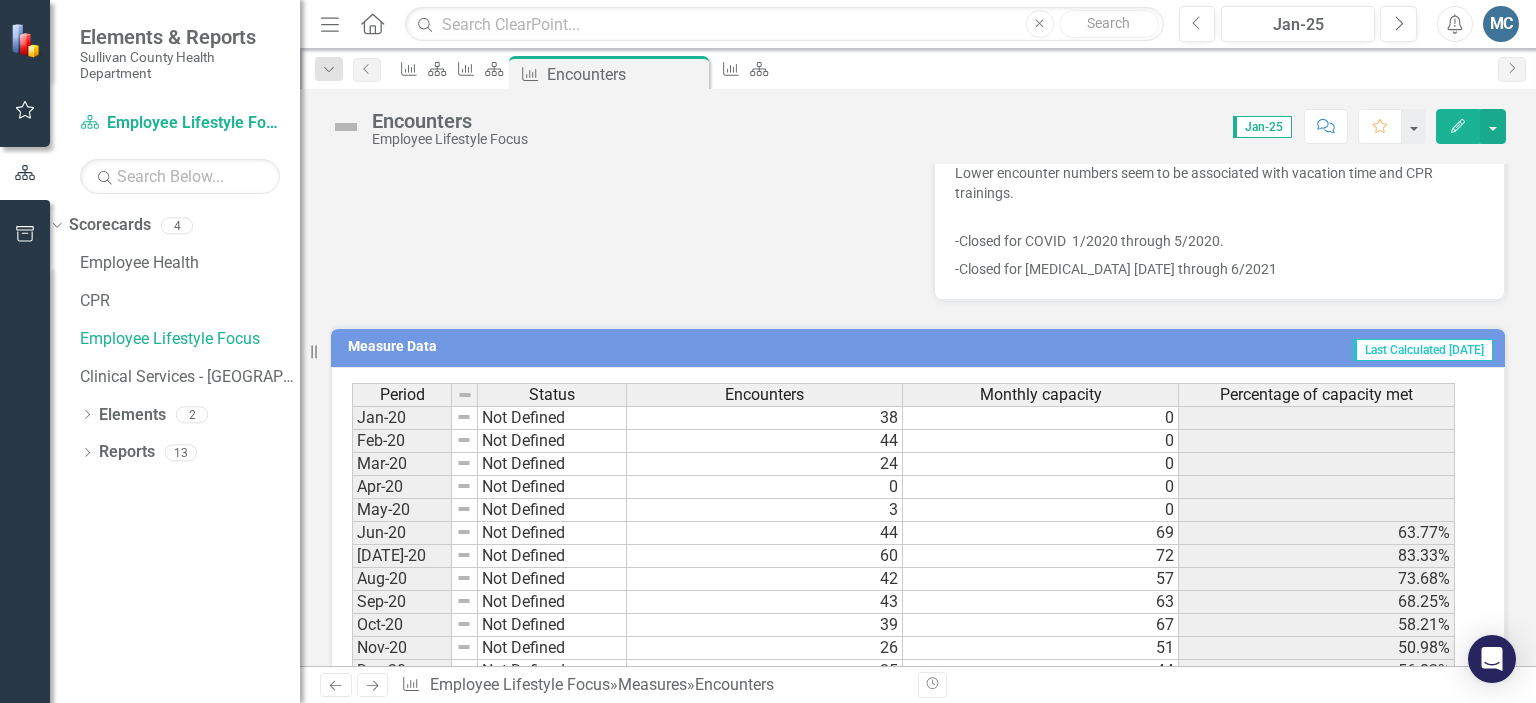 scroll, scrollTop: 700, scrollLeft: 0, axis: vertical 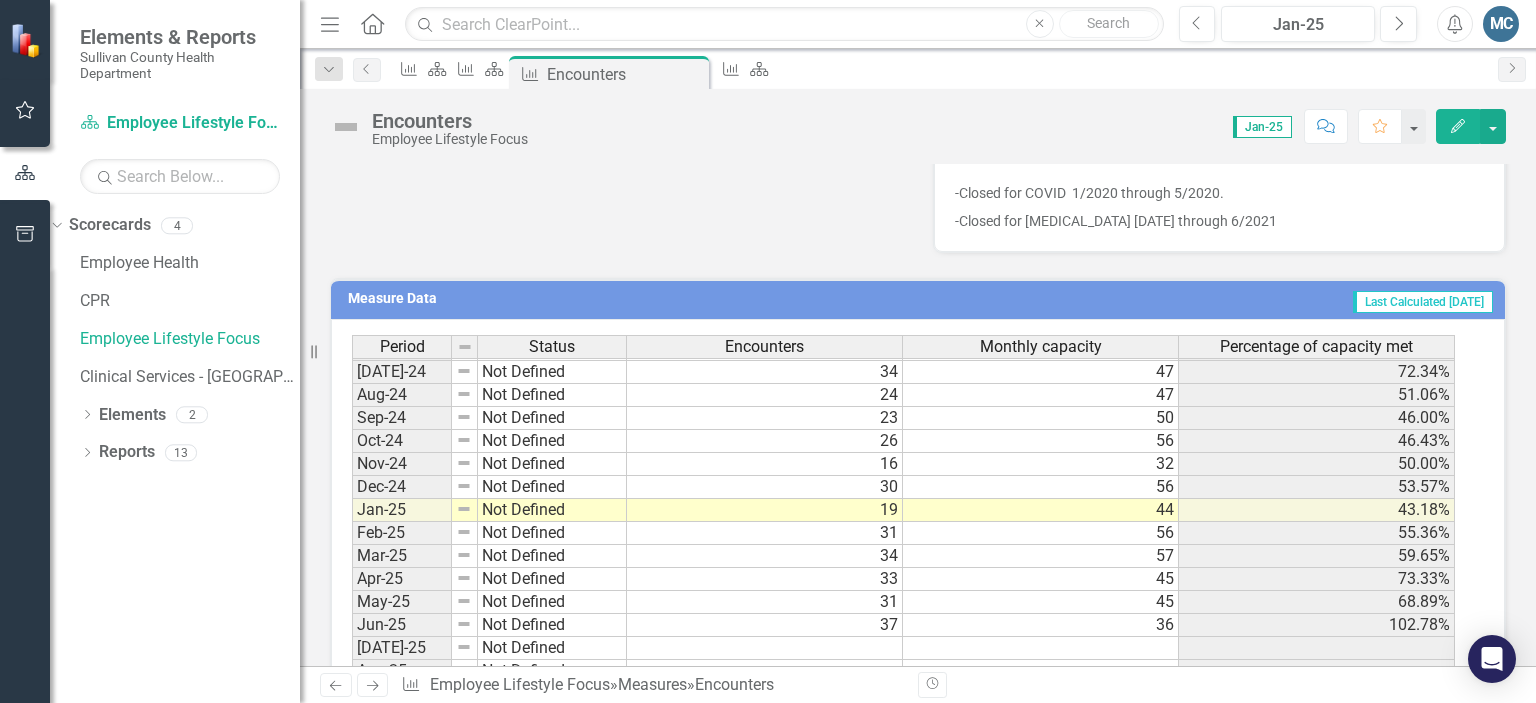 click on "May-23 Not Defined 24 61 39.34% Jun-23 Not Defined 27 62 43.55% [DATE]-23 Not Defined 24 60 40.00% Aug-23 Not Defined 24 56 42.86% Sep-23 Not Defined 24 50 48.00% Oct-23 Not Defined 24 55 43.64% Nov-23 Not Defined 25 60 41.67% Dec-23 Not Defined 19 39 48.72% Jan-24 Not Defined 29 47 61.70% Feb-24 Not Defined 23 50 46.00% Mar-24 Not Defined 32 51 62.75% Apr-24 Not Defined 25 60 41.67% May-24 Not Defined 26 59 44.07% Jun-24 Not Defined 24 52 46.15% [DATE]-24 Not Defined 34 47 72.34% Aug-24 Not Defined 24 47 51.06% Sep-24 Not Defined 23 50 46.00% Oct-24 Not Defined 26 56 46.43% Nov-24 Not Defined 16 32 50.00% Dec-24 Not Defined 30 56 53.57% Jan-25 Not Defined 19 44 43.18% Feb-25 Not Defined 31 56 55.36% Mar-25 Not Defined 34 57 59.65% Apr-25 Not Defined 33 45 73.33% May-25 Not Defined 31 45 68.89% Jun-25 Not Defined 37 36 102.78% [DATE]-25 Not Defined Aug-25 Not Defined Sep-25 Not Defined Oct-25 Not Defined Nov-25 Not Defined Dec-25 Not Defined" at bounding box center [903, 406] 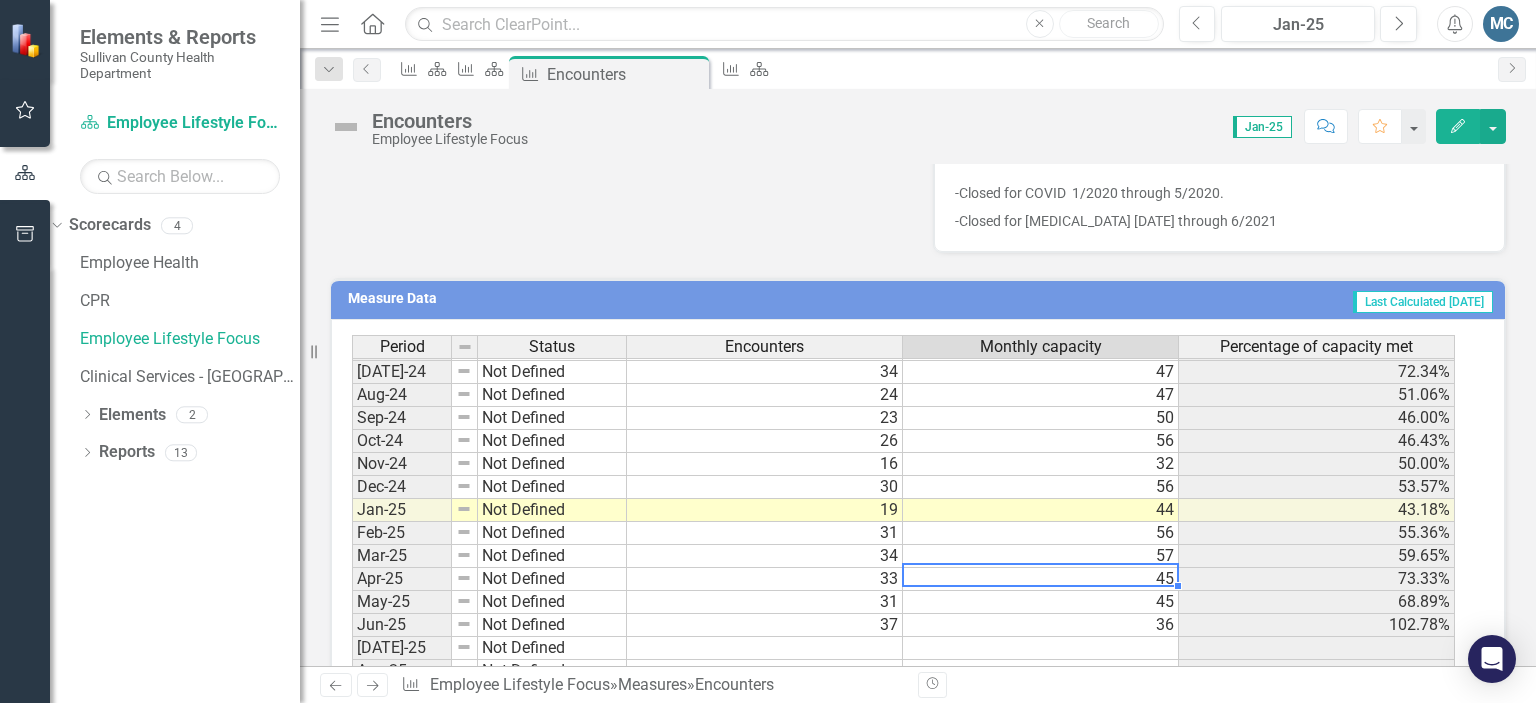 click on "45" at bounding box center (1041, 602) 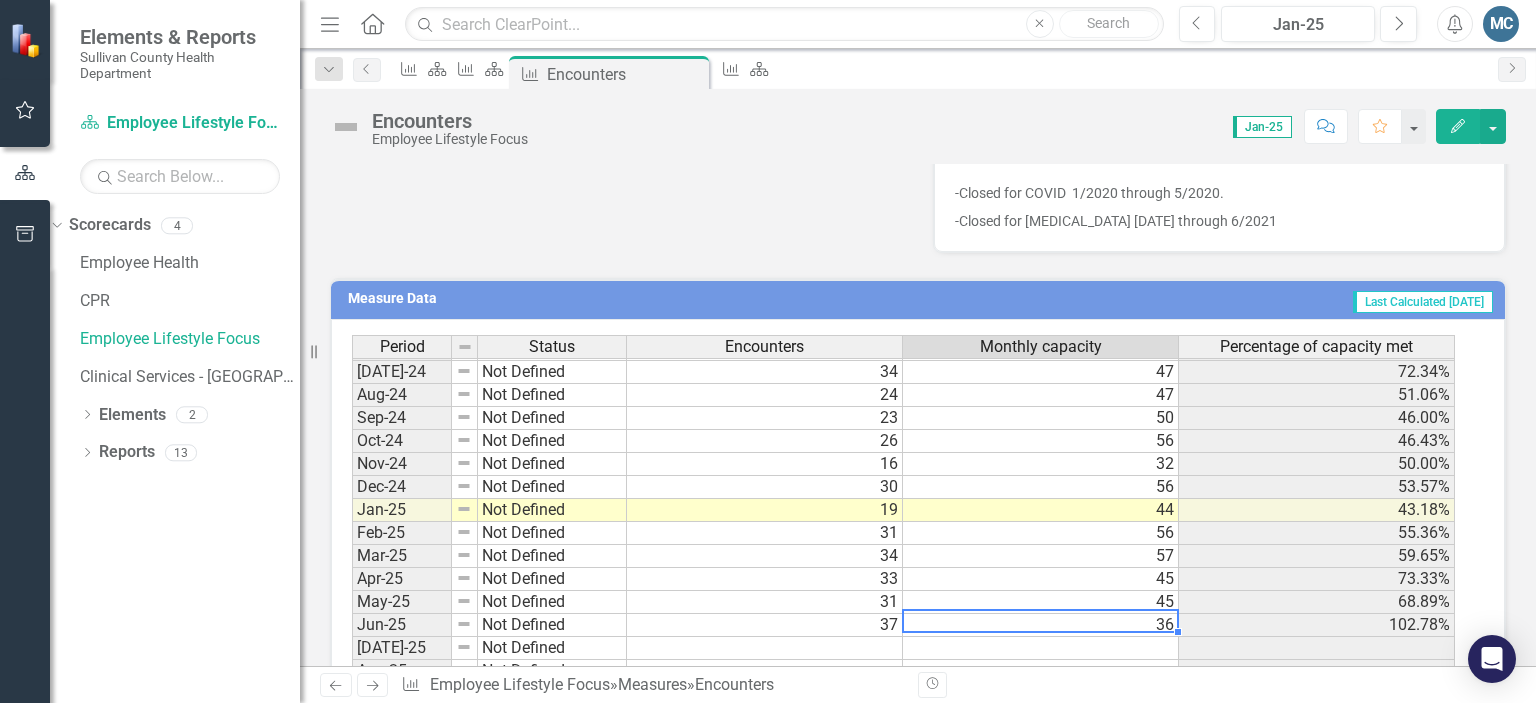 click on "36" at bounding box center [1041, 625] 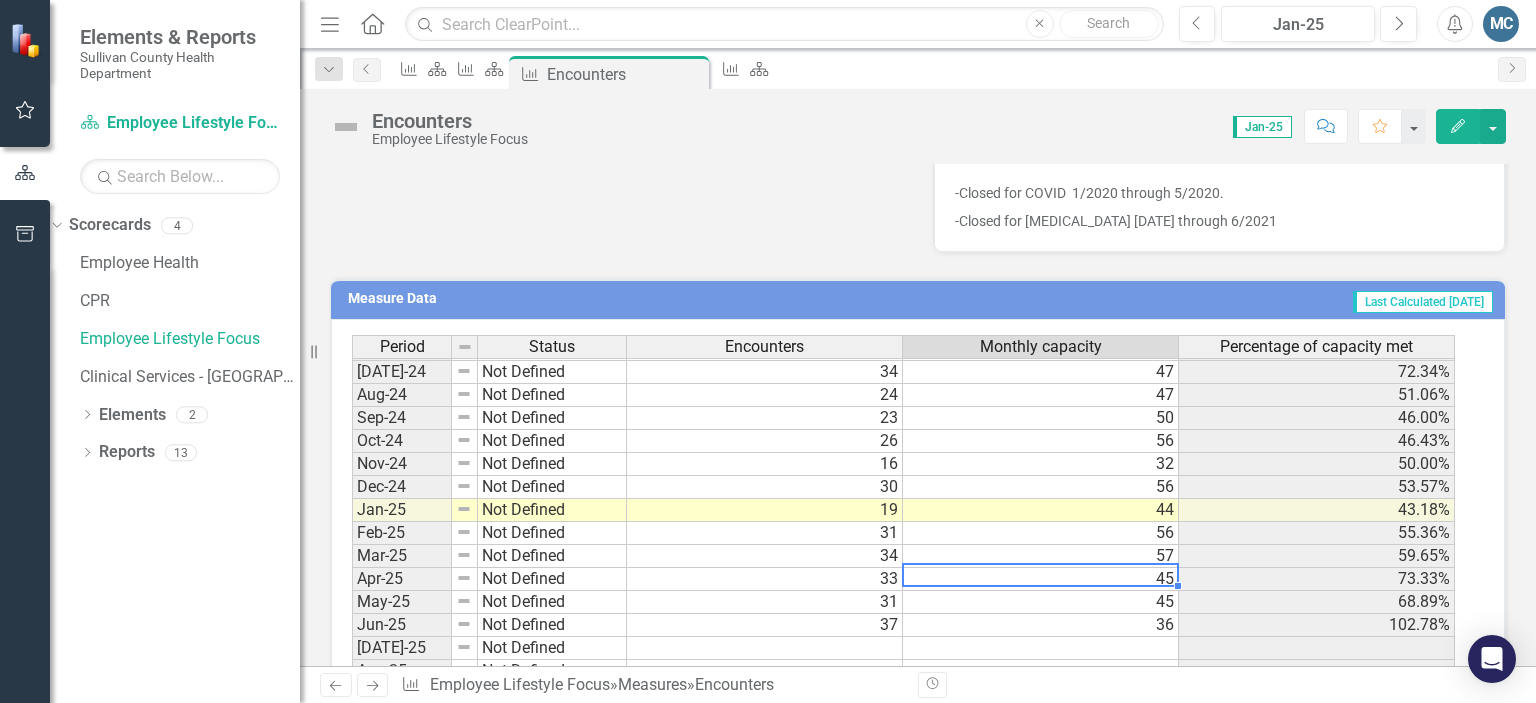 click on "45" at bounding box center (1041, 579) 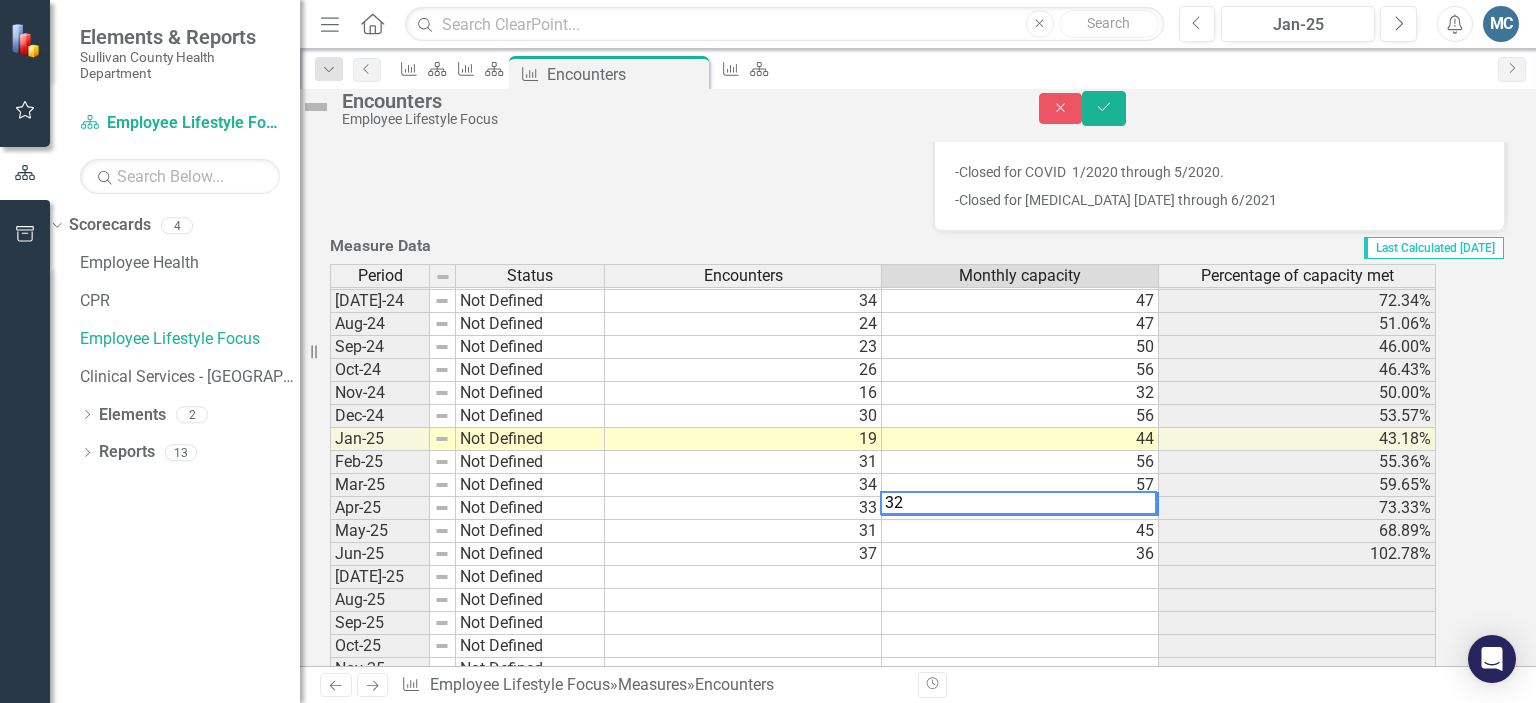 scroll, scrollTop: 1141, scrollLeft: 0, axis: vertical 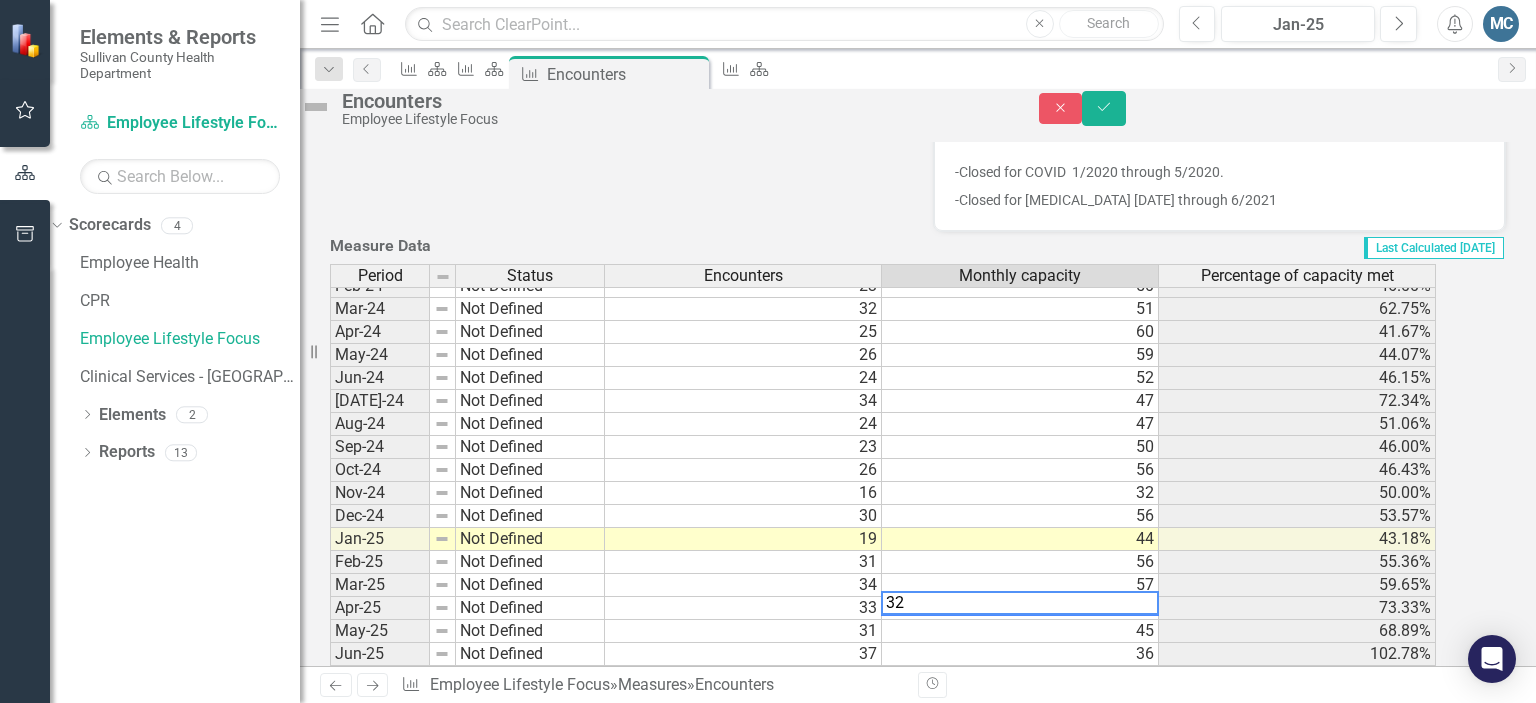 click on "Jun-23 Not Defined 27 62 43.55% [DATE]-23 Not Defined 24 60 40.00% Aug-23 Not Defined 24 56 42.86% Sep-23 Not Defined 24 50 48.00% Oct-23 Not Defined 24 55 43.64% Nov-23 Not Defined 25 60 41.67% Dec-23 Not Defined 19 39 48.72% Jan-24 Not Defined 29 47 61.70% Feb-24 Not Defined 23 50 46.00% Mar-24 Not Defined 32 51 62.75% Apr-24 Not Defined 25 60 41.67% May-24 Not Defined 26 59 44.07% Jun-24 Not Defined 24 52 46.15% [DATE]-24 Not Defined 34 47 72.34% Aug-24 Not Defined 24 47 51.06% Sep-24 Not Defined 23 50 46.00% Oct-24 Not Defined 26 56 46.43% Nov-24 Not Defined 16 32 50.00% Dec-24 Not Defined 30 56 53.57% Jan-25 Not Defined 19 44 43.18% Feb-25 Not Defined 31 56 55.36% Mar-25 Not Defined 34 57 59.65% Apr-25 Not Defined 33 45 73.33% May-25 Not Defined 31 45 68.89% Jun-25 Not Defined 37 36 102.78% [DATE]-25 Not Defined Aug-25 Not Defined Sep-25 Not Defined Oct-25 Not Defined Nov-25 Not Defined Dec-25 Not Defined" at bounding box center (883, 447) 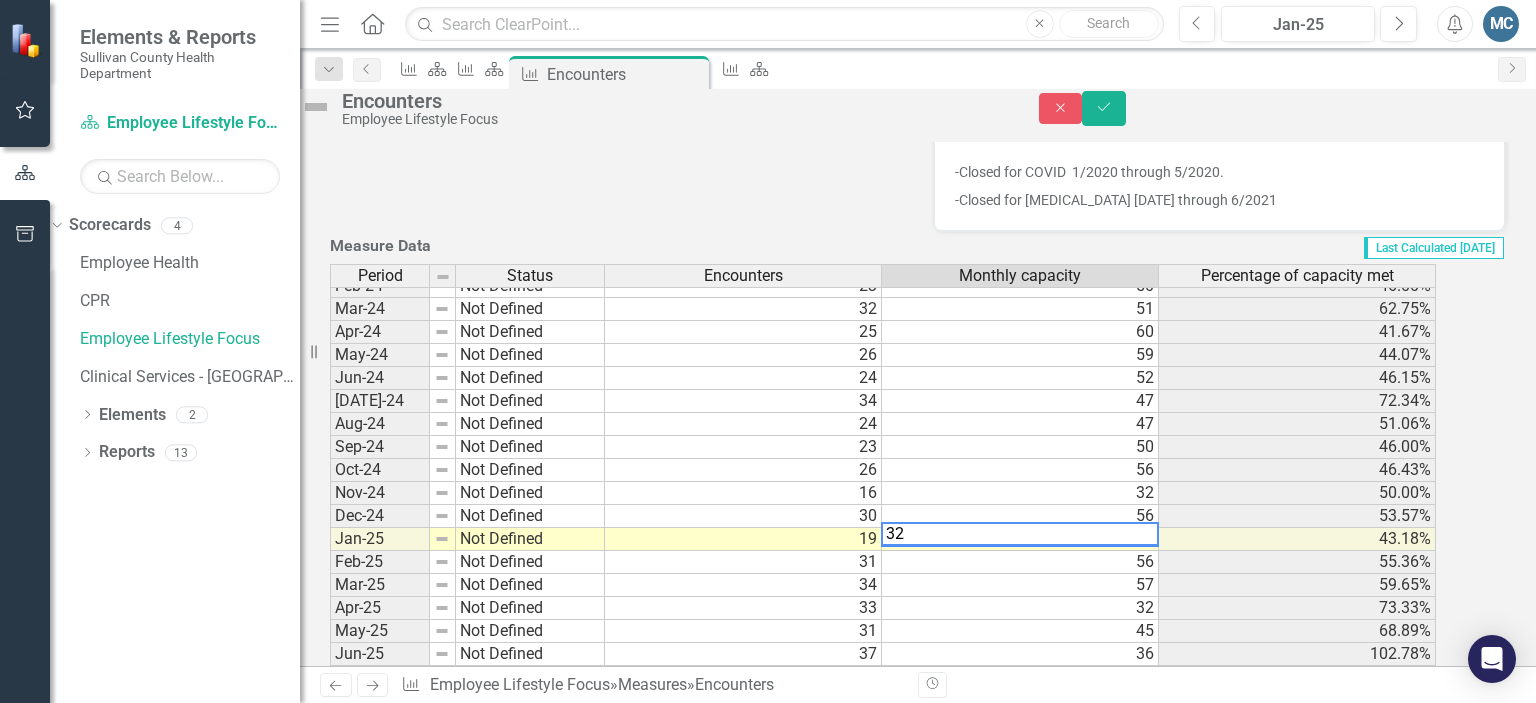 click on "56" at bounding box center [1020, 562] 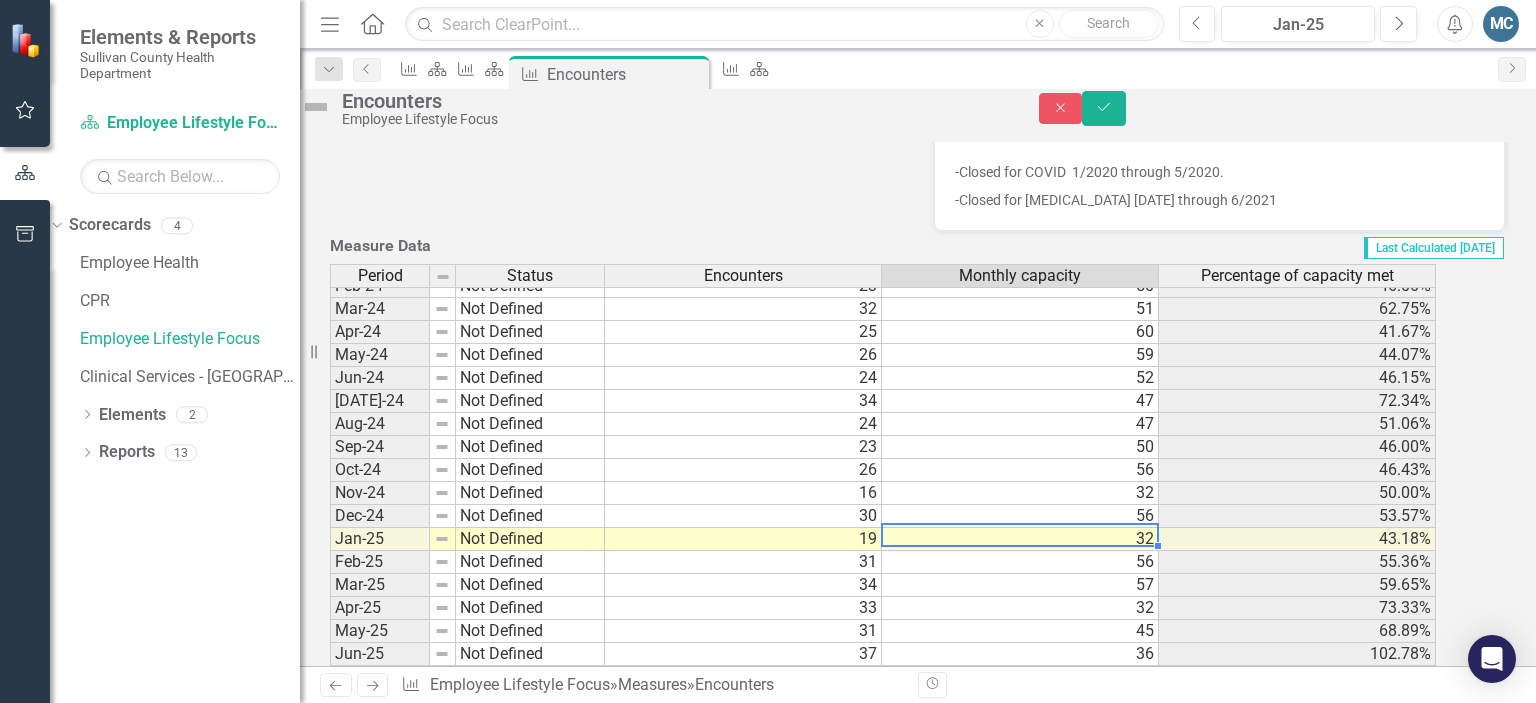 click on "32" at bounding box center (1020, 539) 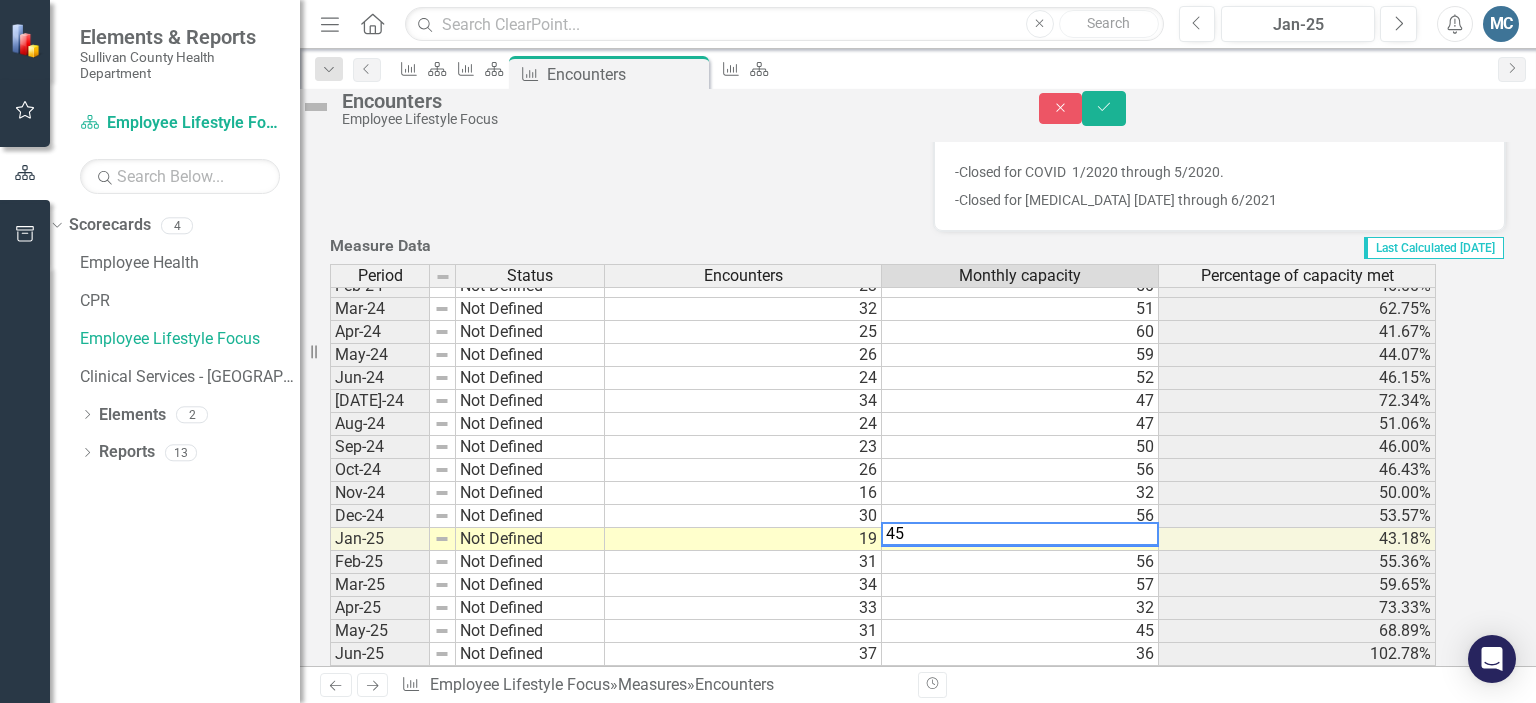type on "45" 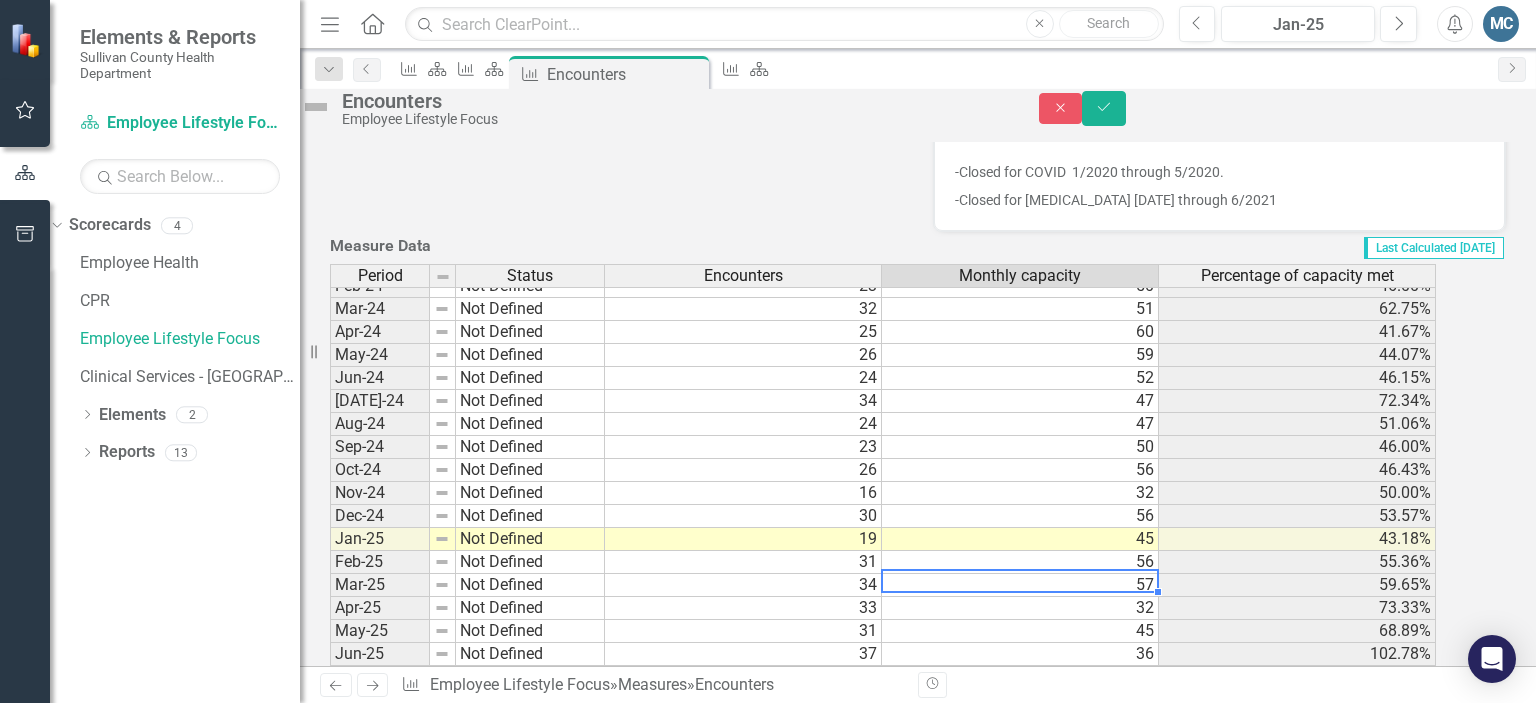 scroll, scrollTop: 1242, scrollLeft: 0, axis: vertical 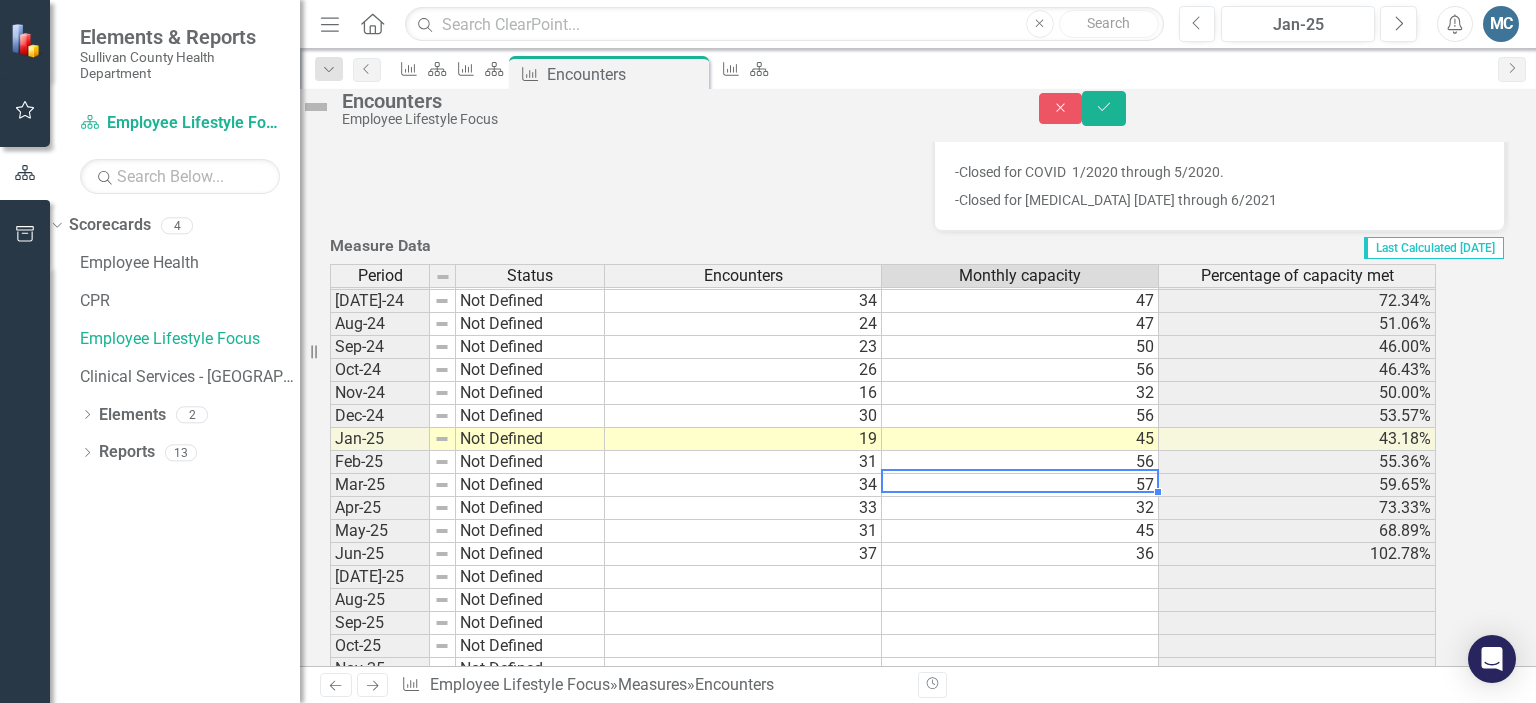 click on "Feb-23 Not Defined 28 44 63.64% Mar-23 Not Defined 30 61 49.18% Apr-23 Not Defined 25 59 42.37% May-23 Not Defined 24 61 39.34% Jun-23 Not Defined 27 62 43.55% [DATE]-23 Not Defined 24 60 40.00% Aug-23 Not Defined 24 56 42.86% Sep-23 Not Defined 24 50 48.00% Oct-23 Not Defined 24 55 43.64% Nov-23 Not Defined 25 60 41.67% Dec-23 Not Defined 19 39 48.72% Jan-24 Not Defined 29 47 61.70% Feb-24 Not Defined 23 50 46.00% Mar-24 Not Defined 32 51 62.75% Apr-24 Not Defined 25 60 41.67% May-24 Not Defined 26 59 44.07% Jun-24 Not Defined 24 52 46.15% [DATE]-24 Not Defined 34 47 72.34% Aug-24 Not Defined 24 47 51.06% Sep-24 Not Defined 23 50 46.00% Oct-24 Not Defined 26 56 46.43% Nov-24 Not Defined 16 32 50.00% Dec-24 Not Defined 30 56 53.57% Jan-25 Not Defined 19 45 43.18% Feb-25 Not Defined 31 56 55.36% Mar-25 Not Defined 34 57 59.65% Apr-25 Not Defined 33 32 73.33% May-25 Not Defined 31 45 68.89% Jun-25 Not Defined 37 36 102.78% [DATE]-25 Not Defined Aug-25 Not Defined Sep-25 Not Defined Oct-25 Not Defined Nov-25 Not Defined" at bounding box center (883, 301) 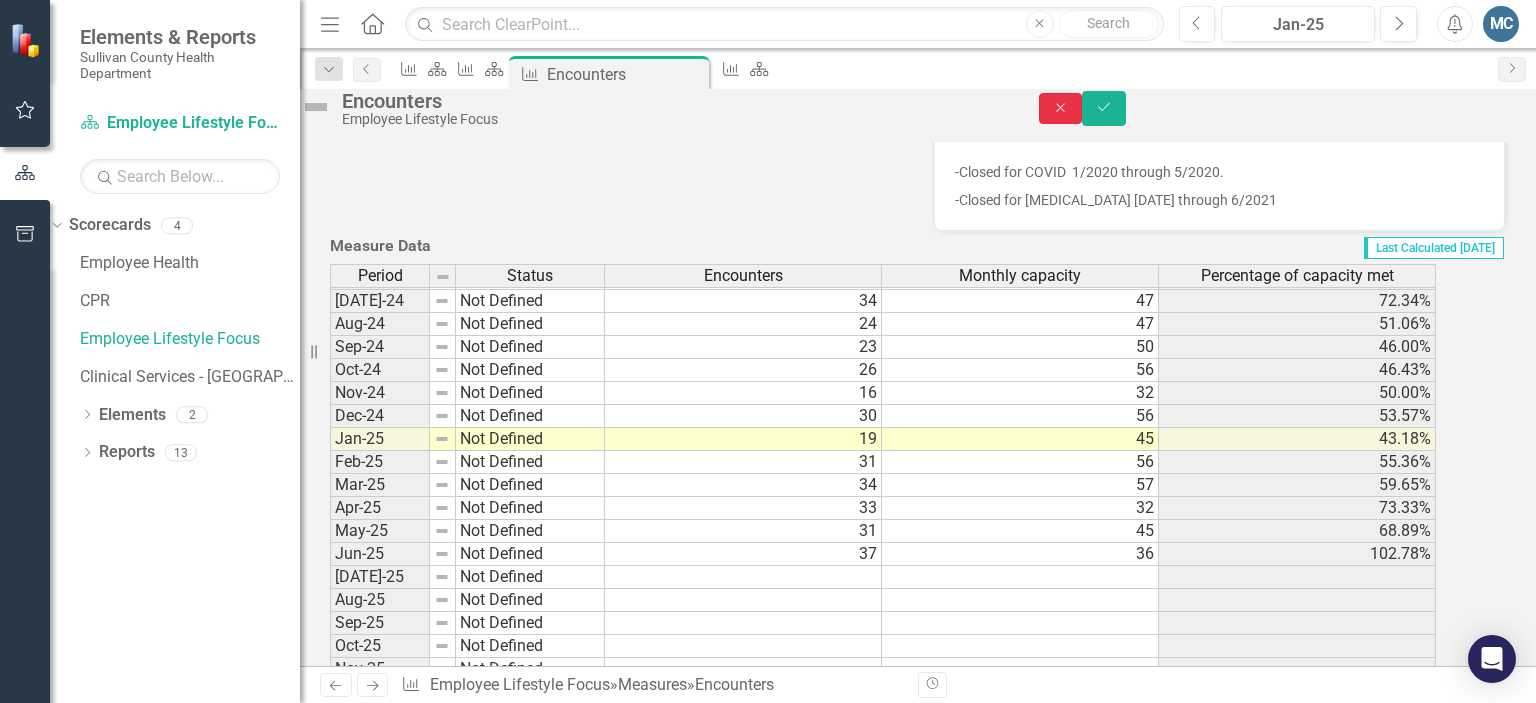 click on "Close" 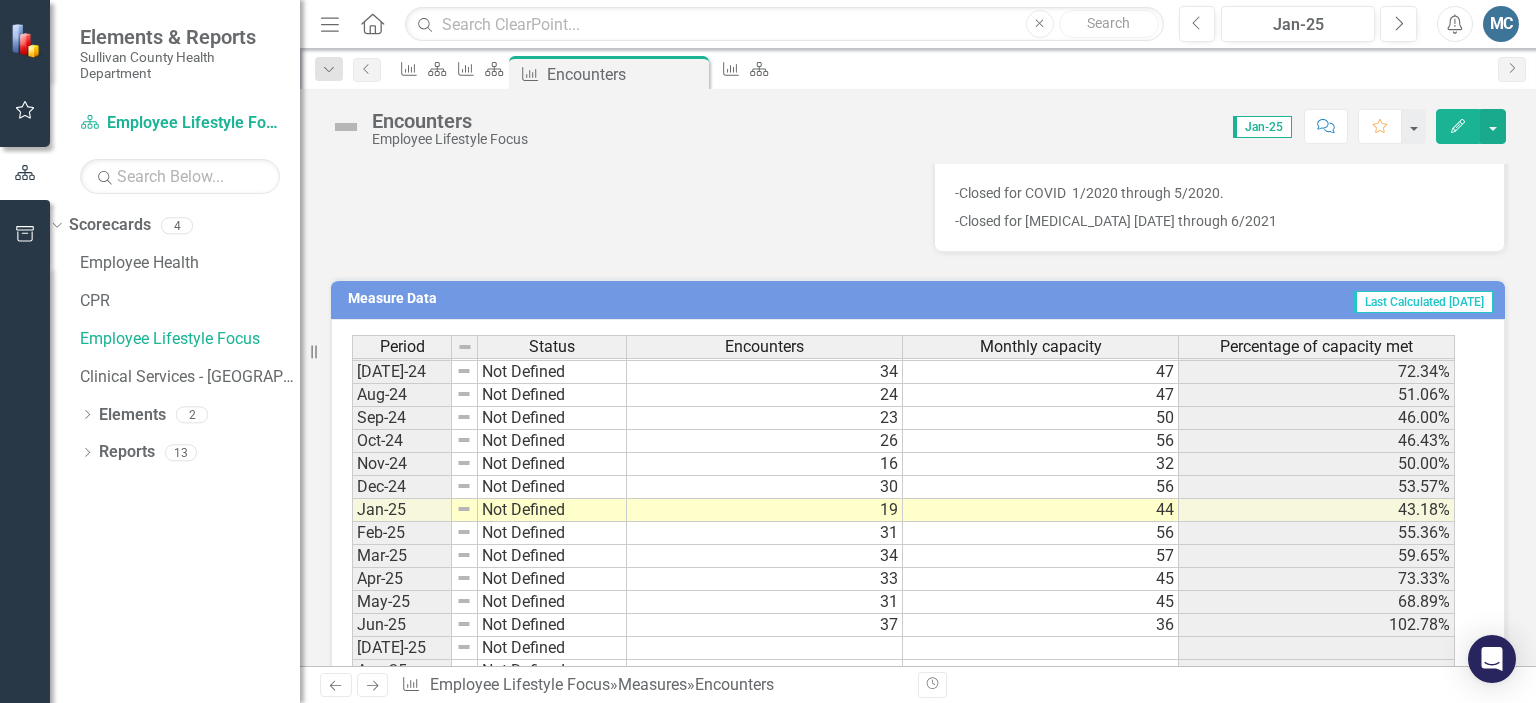 click on "Owner MC [PERSON_NAME] (E.L.F Program) Tags DPI Analysis Jan-25
Over the past two years, both "Encounters" and "Weight Loss" have shown fluctuations. "Encounters" generally ranged between 16 and 34, with no clear upward or downward trend. "Weight Loss" varied more widely, from 20.6 to 116.2.  Recommendations Jan-25 Lower encounter numbers seem to be associated with vacation time and CPR trainings.
-Closed for [MEDICAL_DATA]  1/2020 through 5/2020.
-Closed for [MEDICAL_DATA] [DATE] through 6/2021" at bounding box center (918, 47) 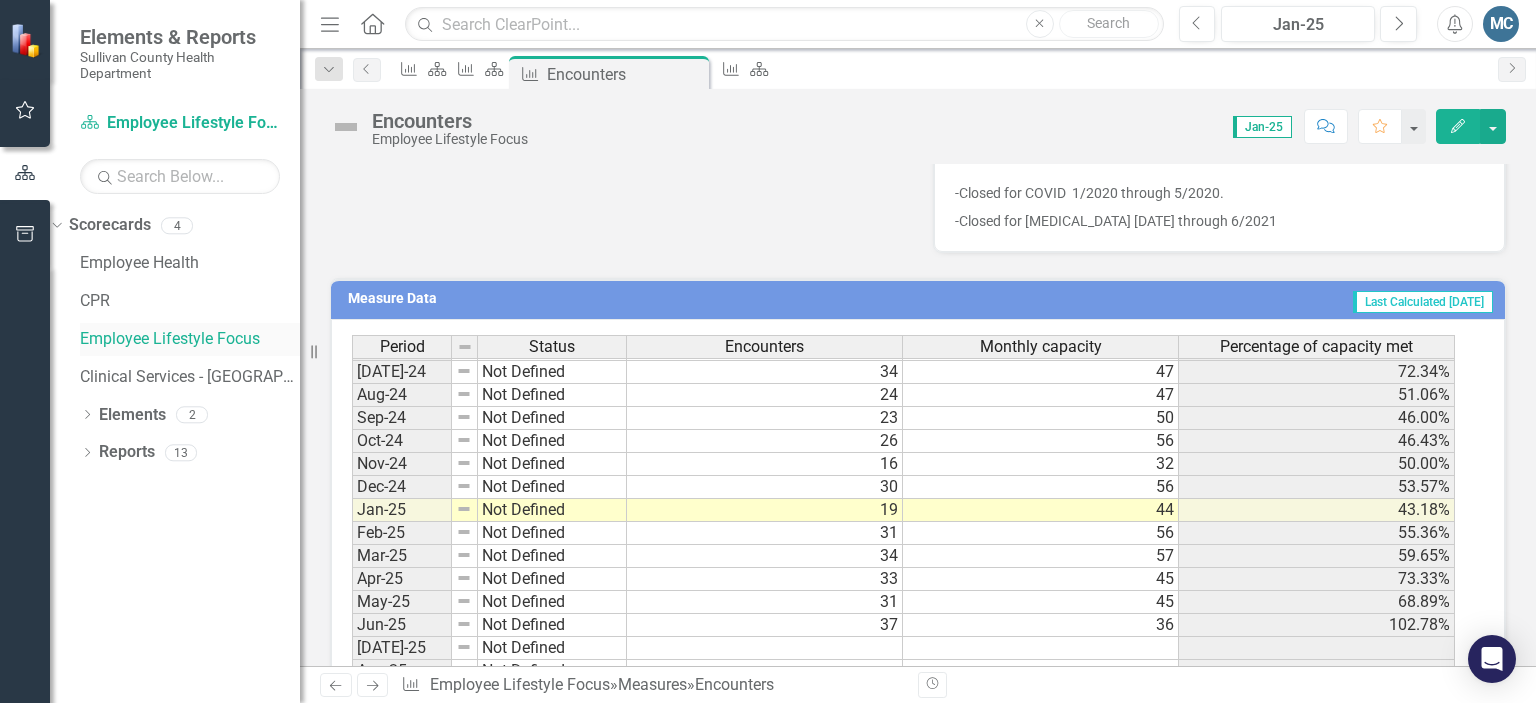 click on "Employee Lifestyle Focus" at bounding box center [190, 339] 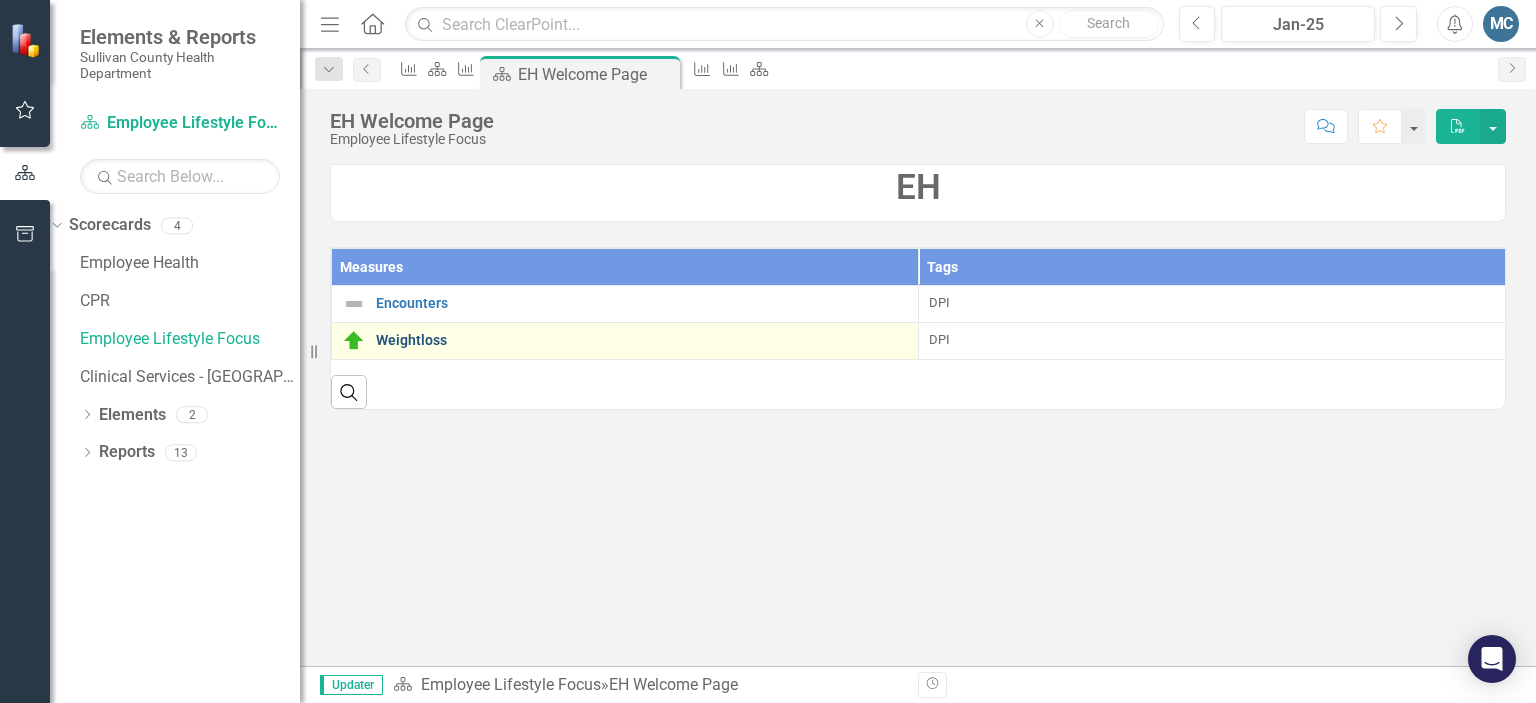 click on "Weightloss" at bounding box center (642, 340) 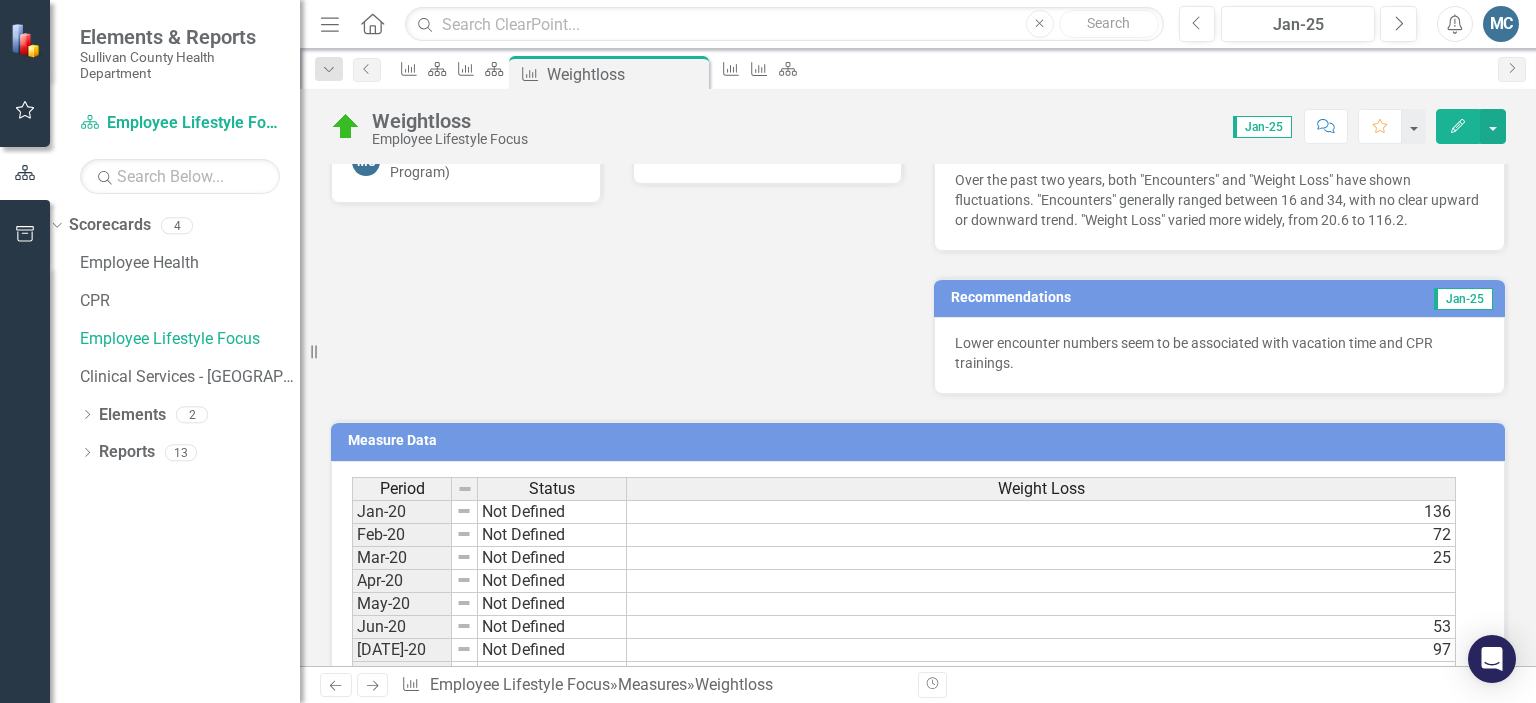 scroll, scrollTop: 478, scrollLeft: 0, axis: vertical 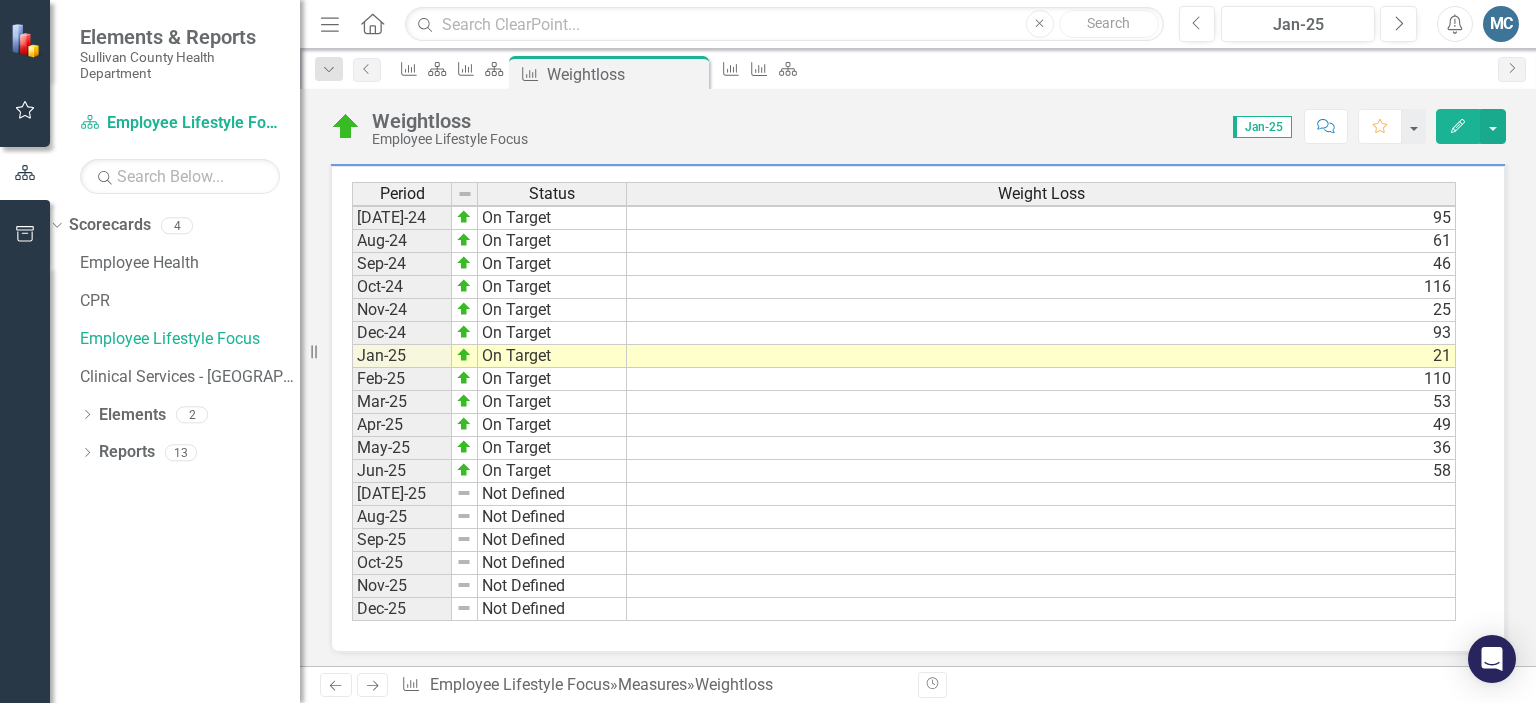 click on "May-23 Not Defined Jun-23 Not Defined [DATE]-23 Not Defined Aug-23 Not Defined Sep-23 Not Defined Oct-23 Not Defined Nov-23 On Target Dec-23 On Target Jan-24 On Target Feb-24 On Target Mar-24 On Target Apr-24 On Target May-24 On Target Jun-24 On Target [DATE]-24 On Target Aug-24 On Target Sep-24 On Target Oct-24 On Target Nov-24 On Target Dec-24 On Target Jan-25 On Target Feb-25 On Target Mar-25 On Target Apr-25 On Target May-25 On Target Jun-25 On Target [DATE]-25 Not Defined Aug-25 Not Defined Sep-25 Not Defined Oct-25 Not Defined Nov-25 Not Defined Dec-25 Not Defined" at bounding box center [489, 252] 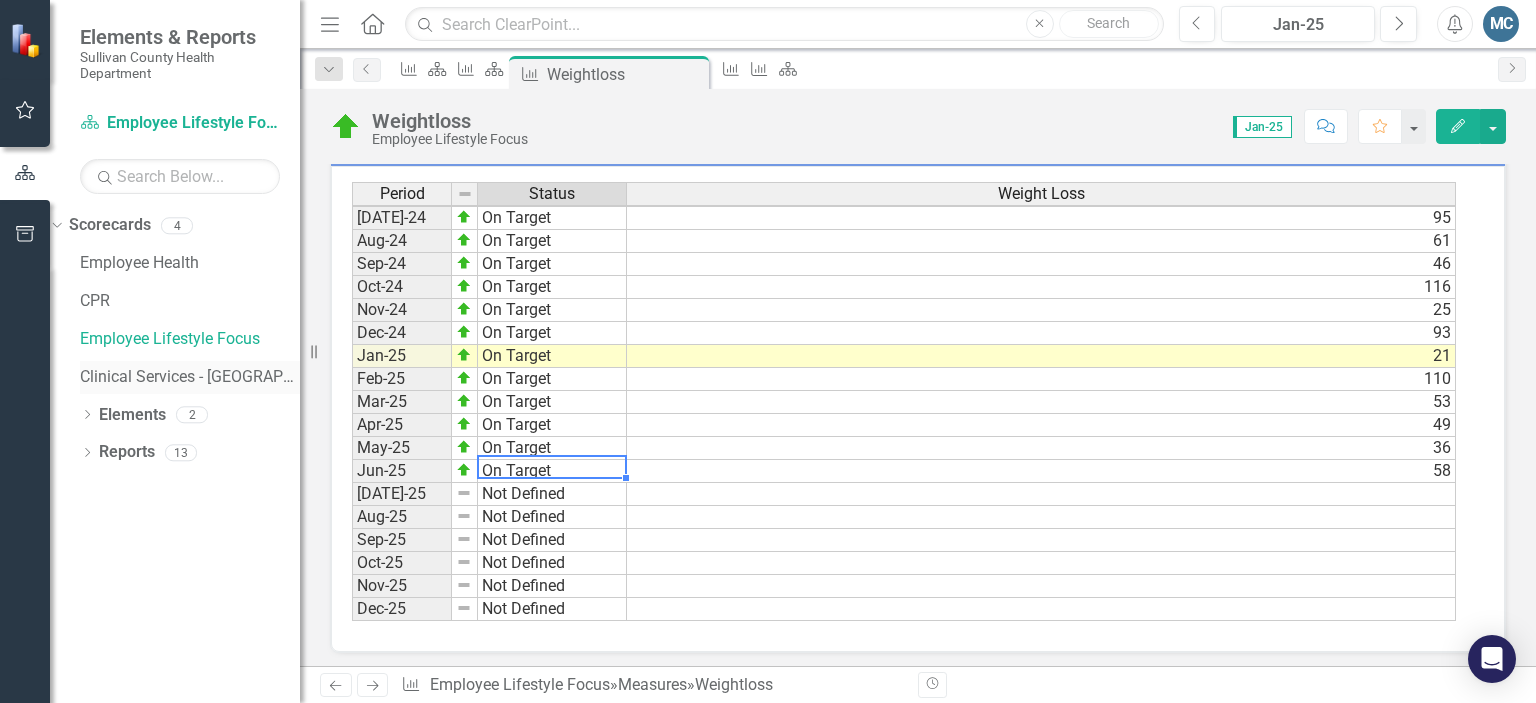 click on "Clinical Services - [GEOGRAPHIC_DATA] ([PERSON_NAME])" at bounding box center [190, 377] 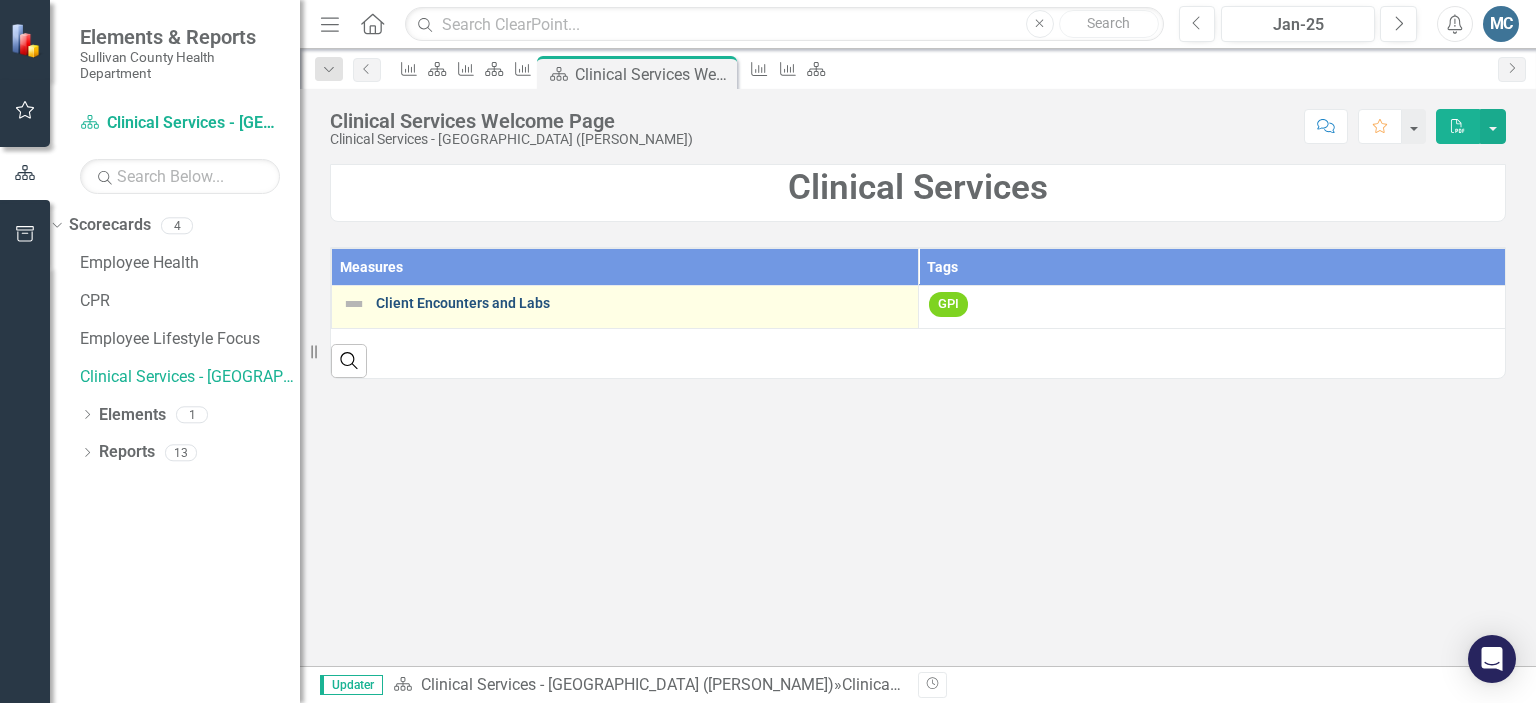 click on "Client Encounters and Labs" at bounding box center (642, 303) 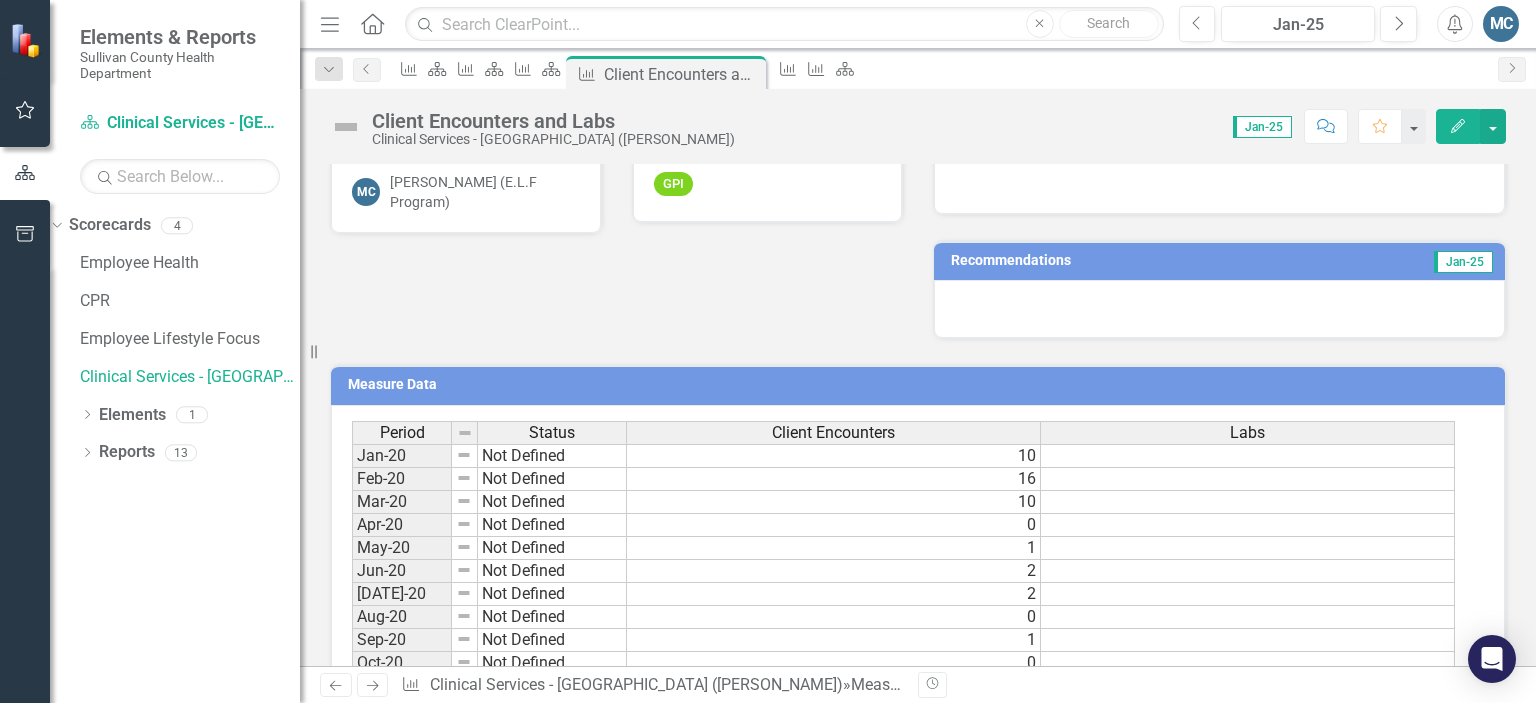 scroll, scrollTop: 692, scrollLeft: 0, axis: vertical 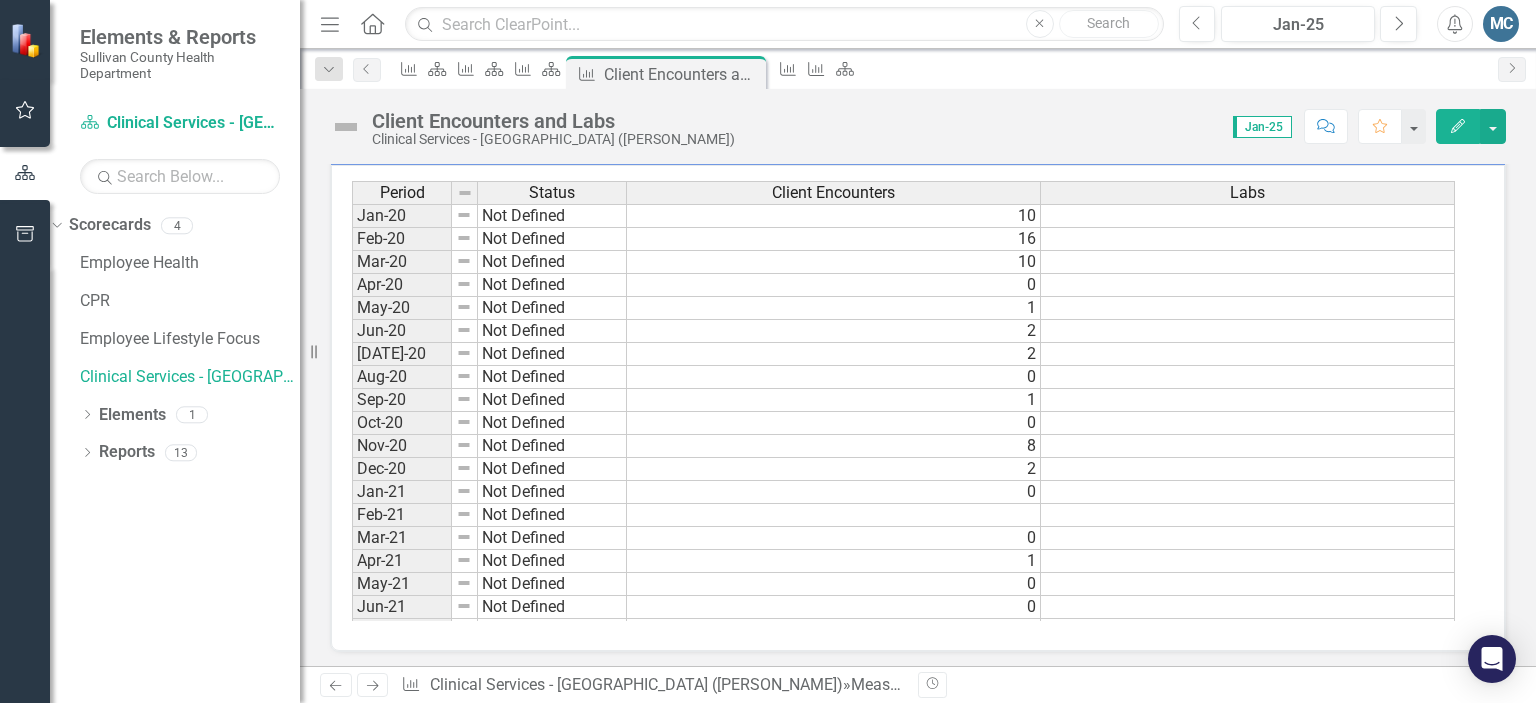 click on "Score: N/A Jan-25 Completed  Comment Favorite Edit" at bounding box center (1125, 126) 